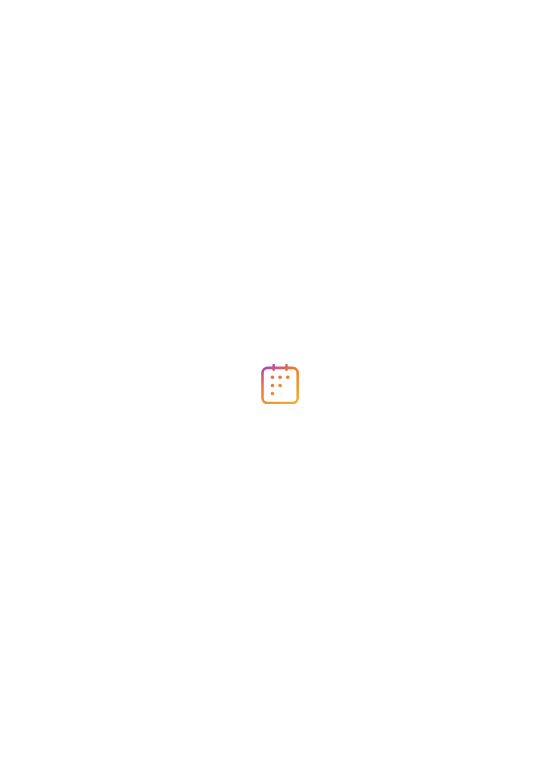 scroll, scrollTop: 0, scrollLeft: 0, axis: both 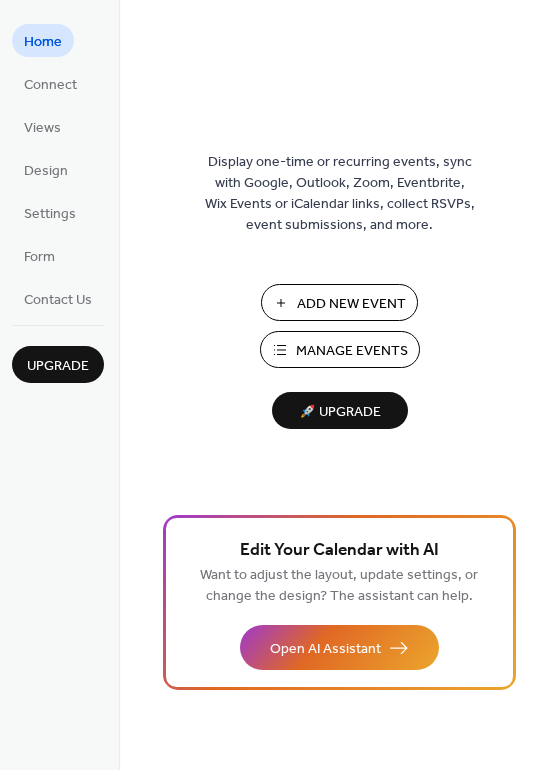 click on "Add New Event" at bounding box center (351, 304) 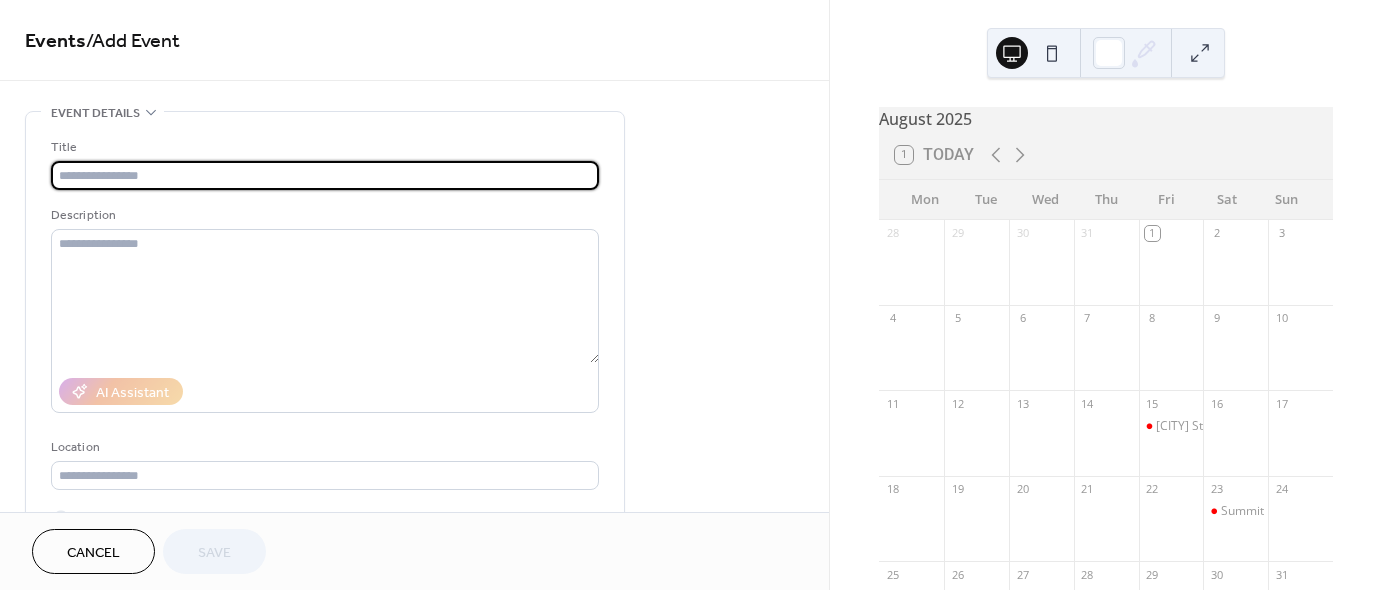 scroll, scrollTop: 0, scrollLeft: 0, axis: both 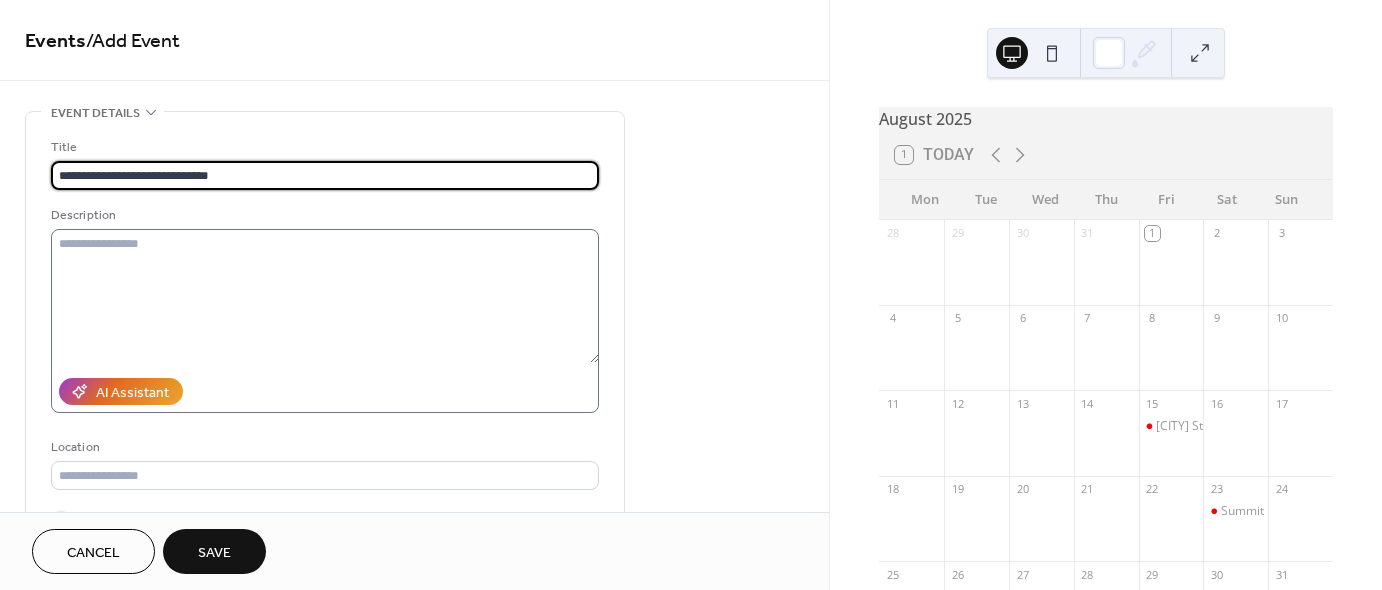 type on "**********" 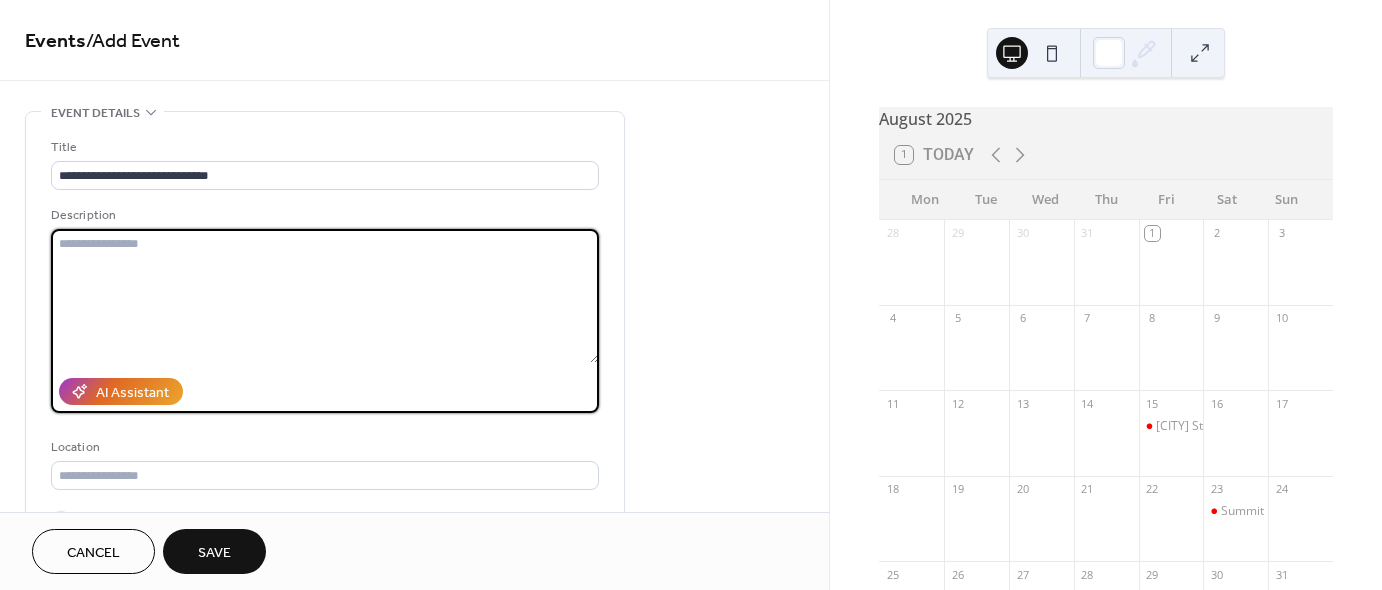 click at bounding box center [325, 296] 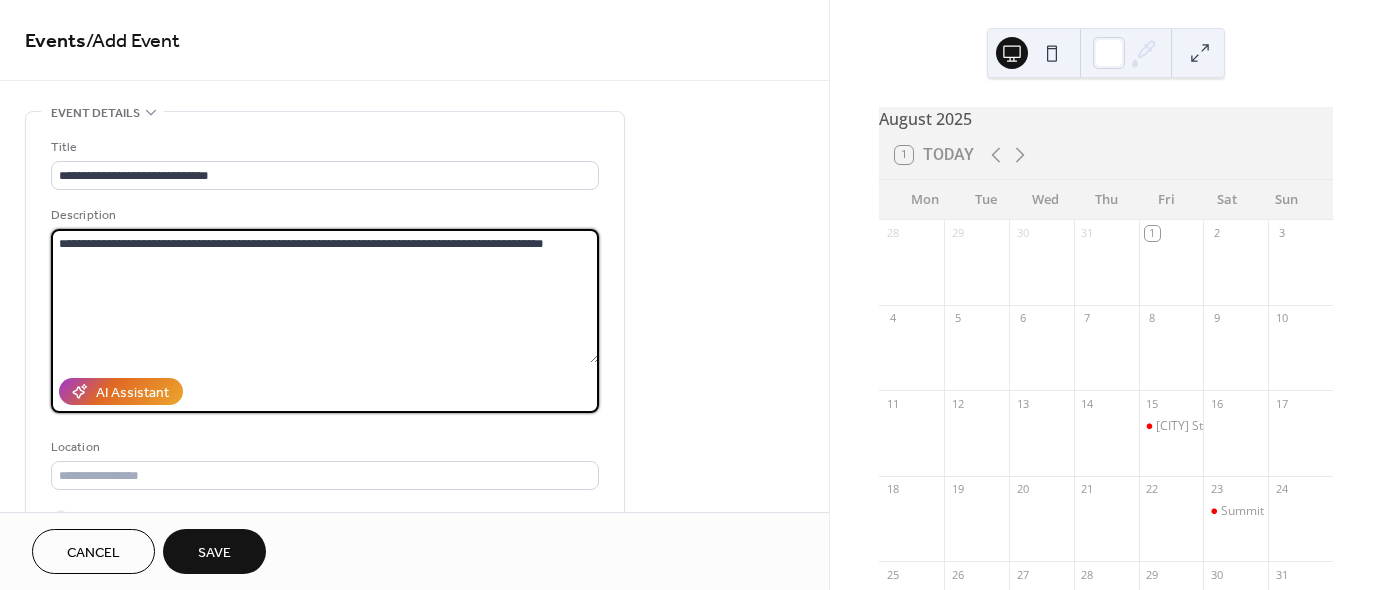 click on "**********" at bounding box center (325, 296) 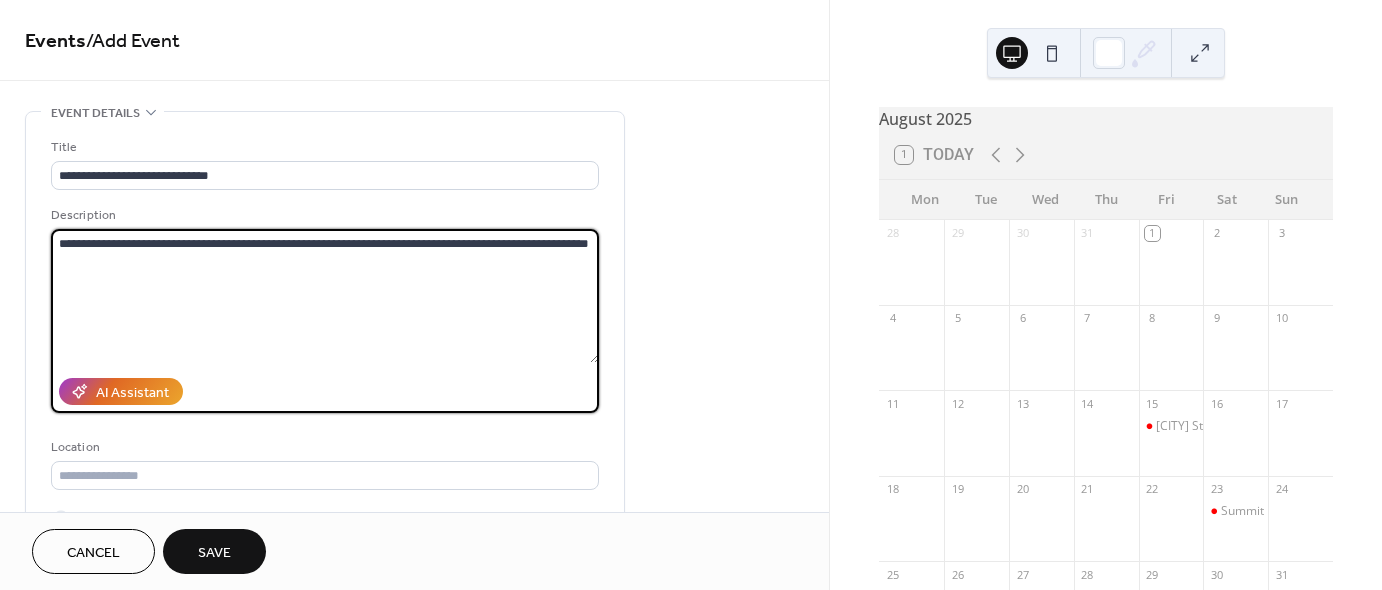 click on "**********" at bounding box center [325, 296] 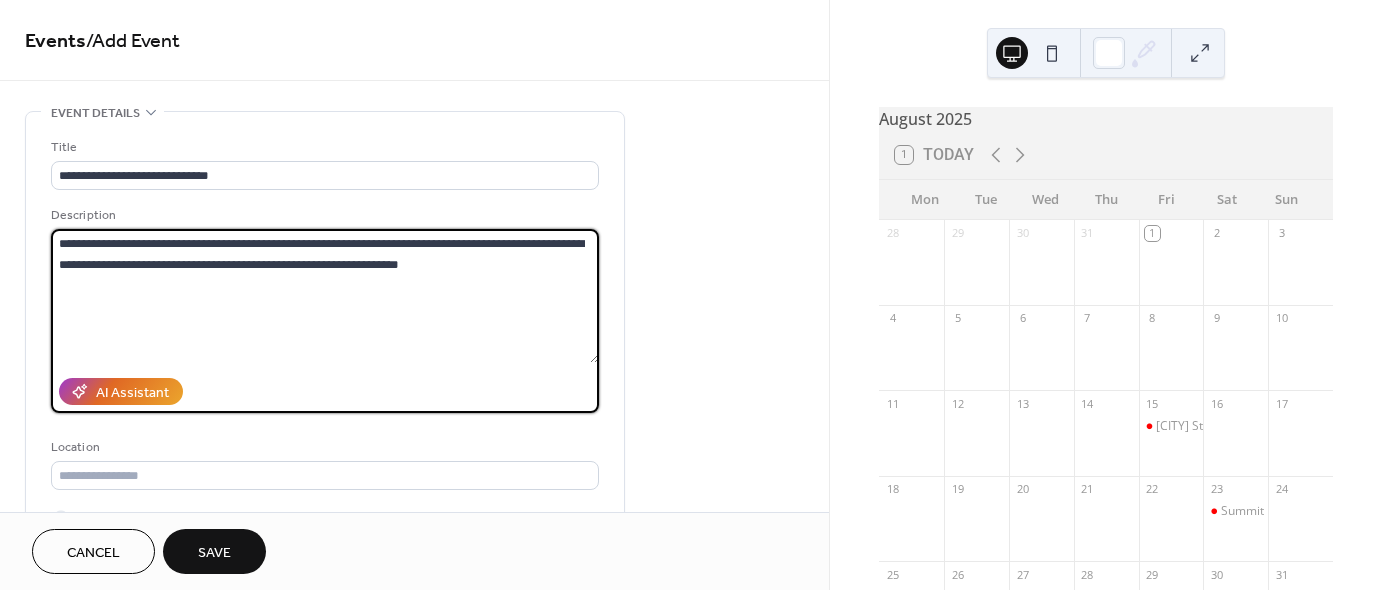 click on "**********" at bounding box center (325, 296) 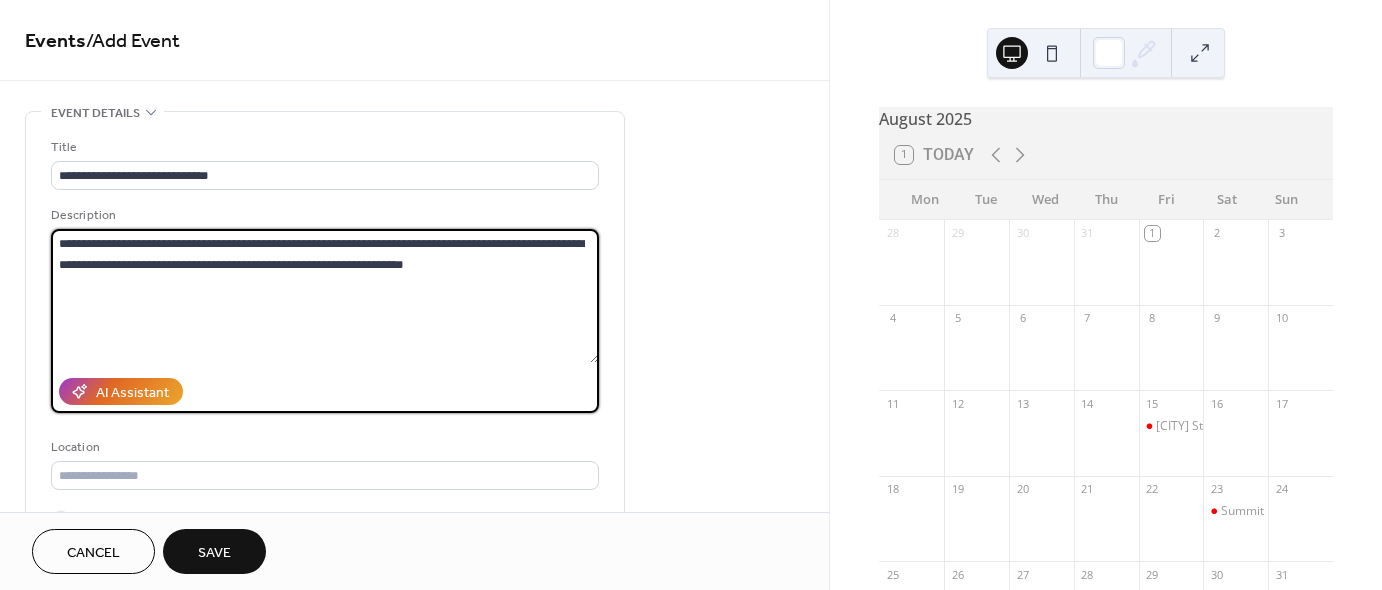 click on "**********" at bounding box center [325, 296] 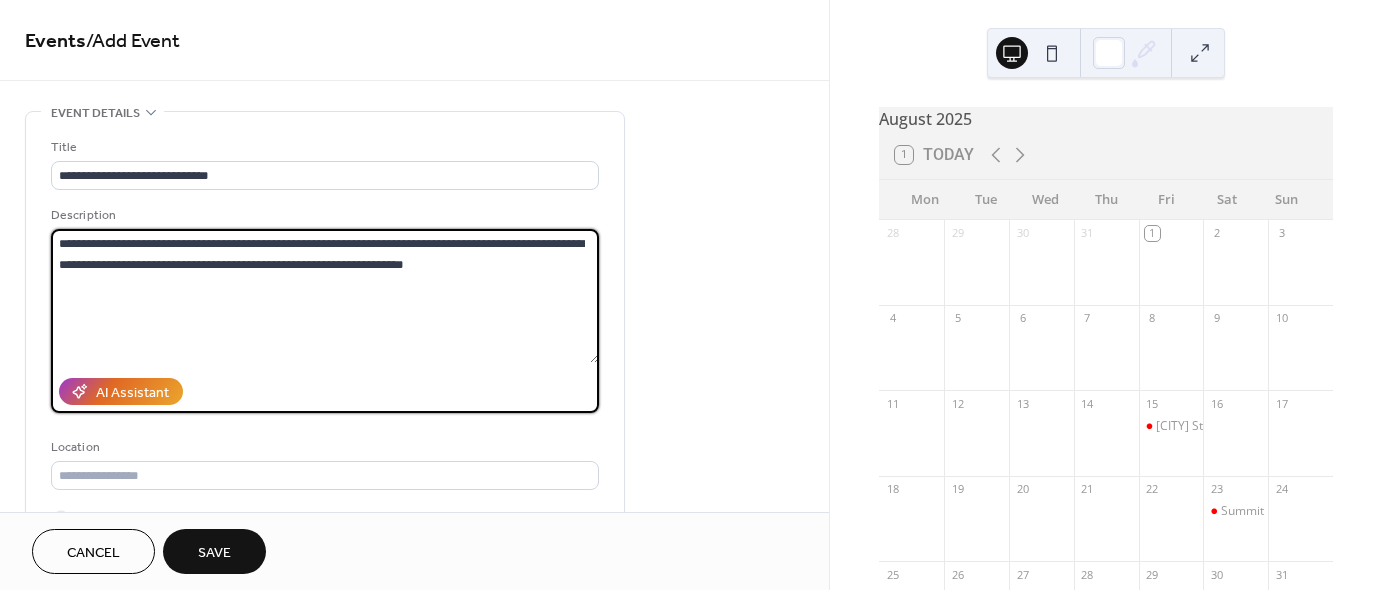 click on "**********" at bounding box center (325, 296) 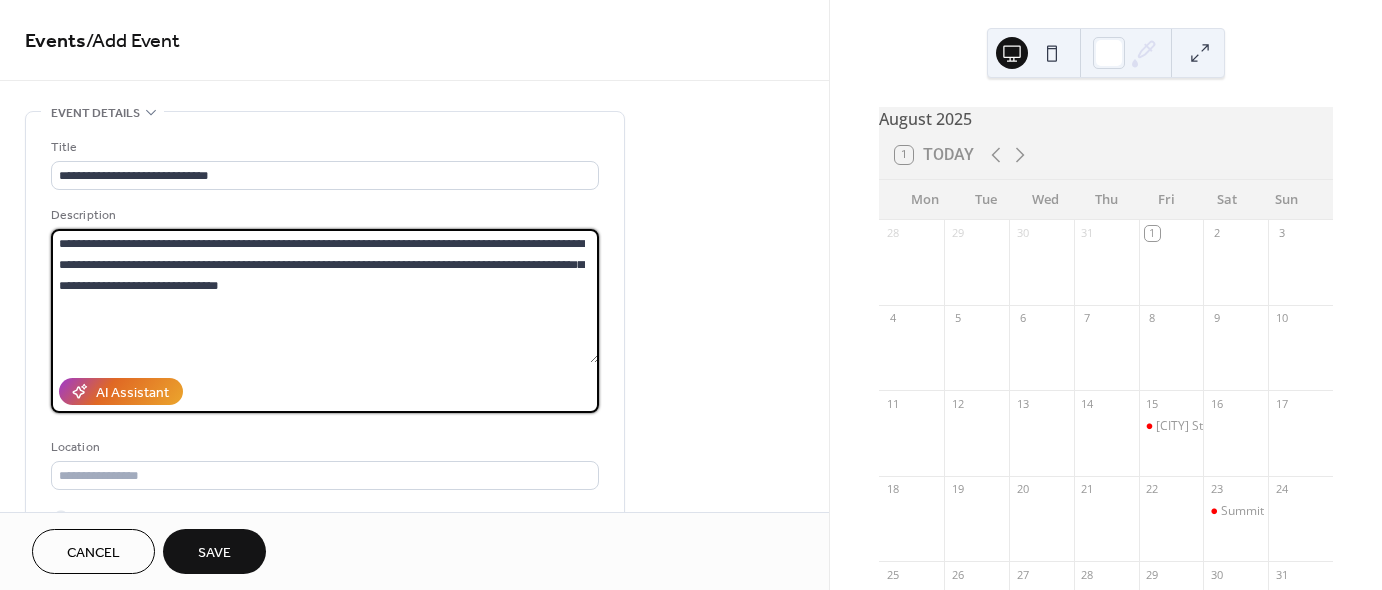 click on "**********" at bounding box center (325, 296) 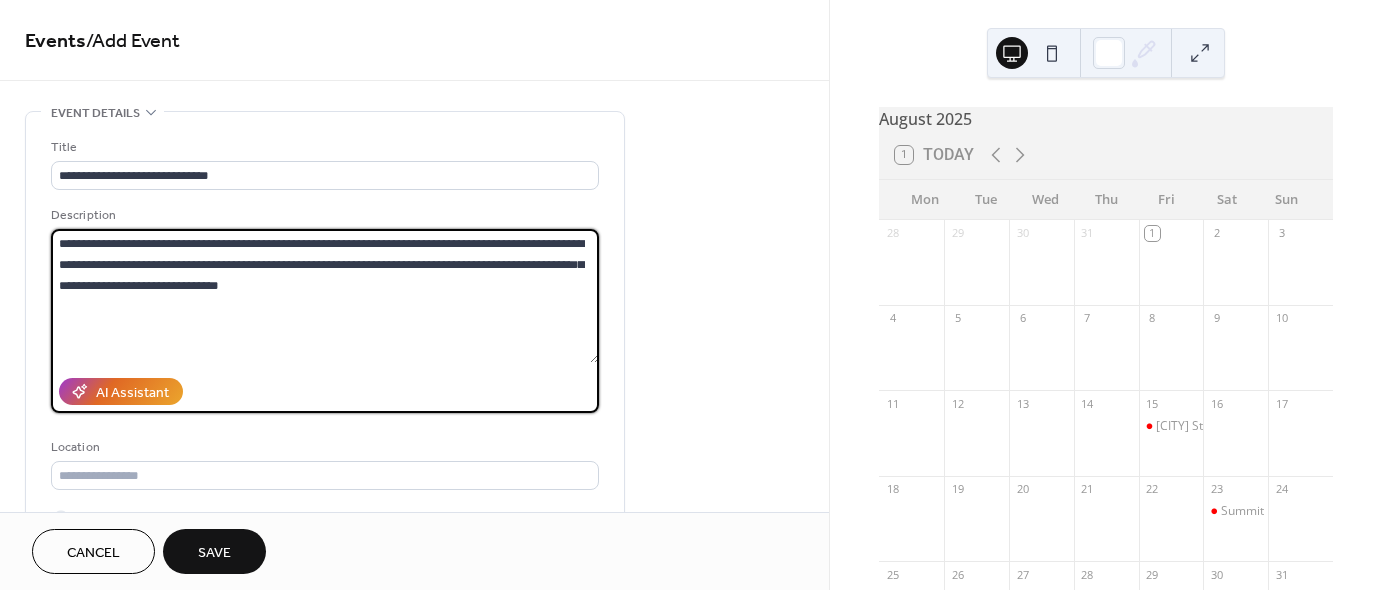 drag, startPoint x: 360, startPoint y: 350, endPoint x: 256, endPoint y: 311, distance: 111.07205 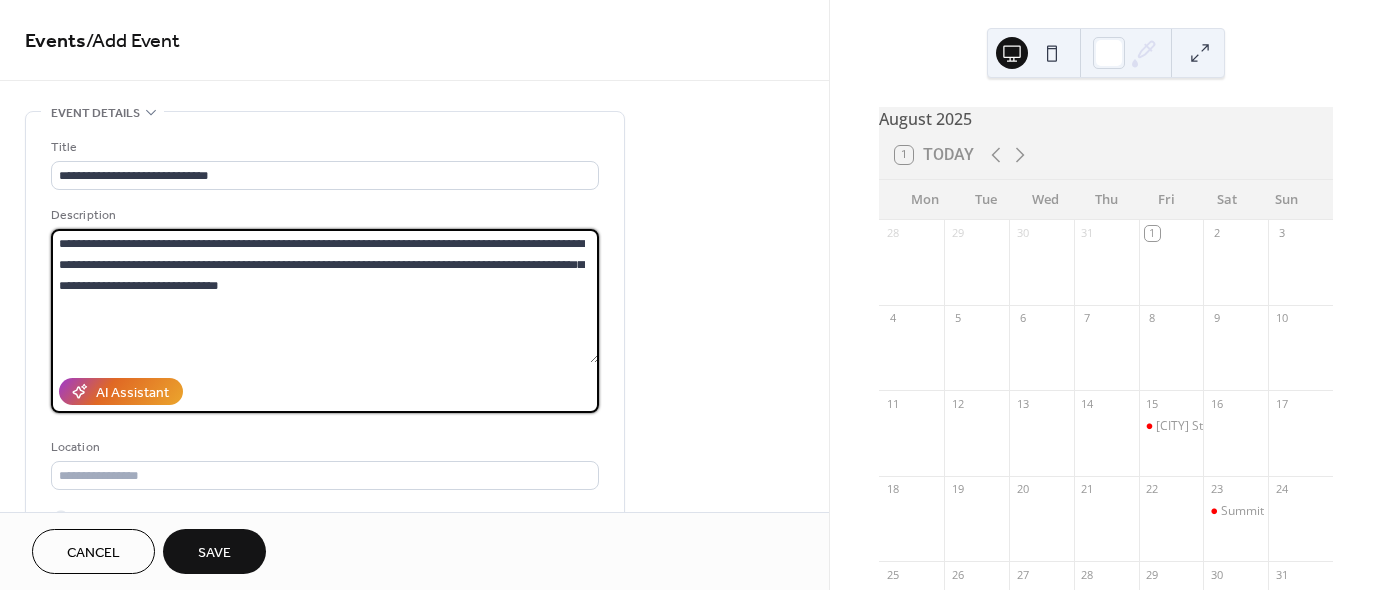 click on "**********" at bounding box center [325, 296] 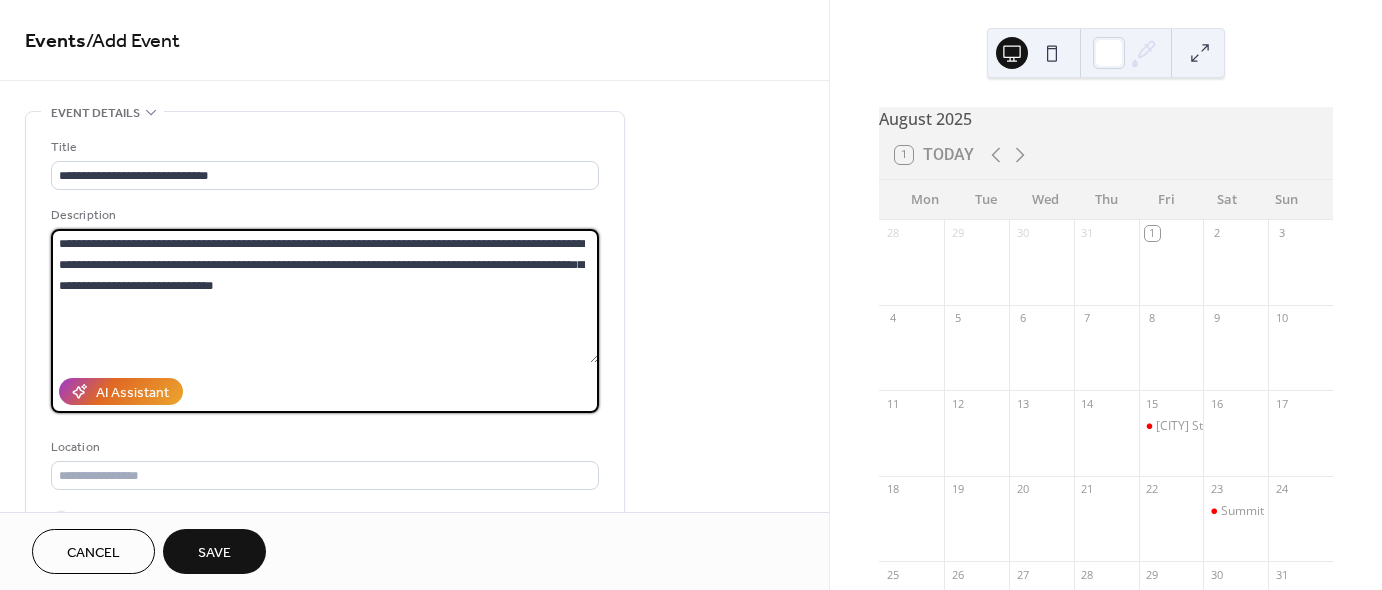 click on "**********" at bounding box center (325, 296) 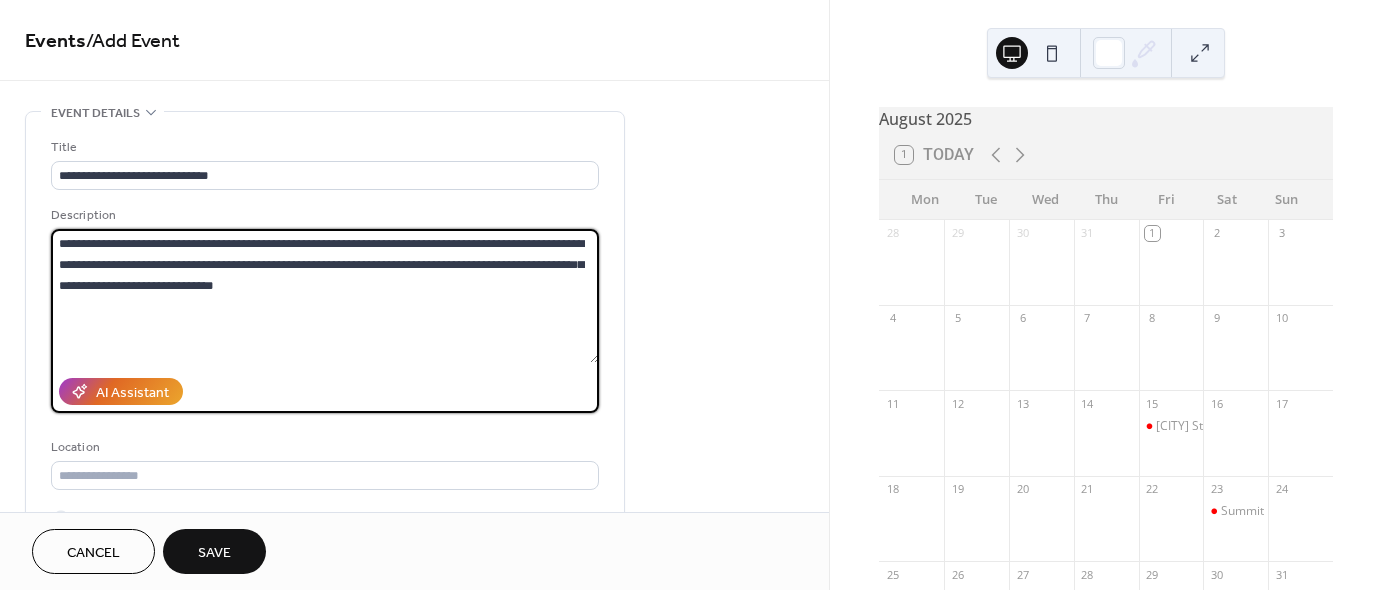 scroll, scrollTop: 100, scrollLeft: 0, axis: vertical 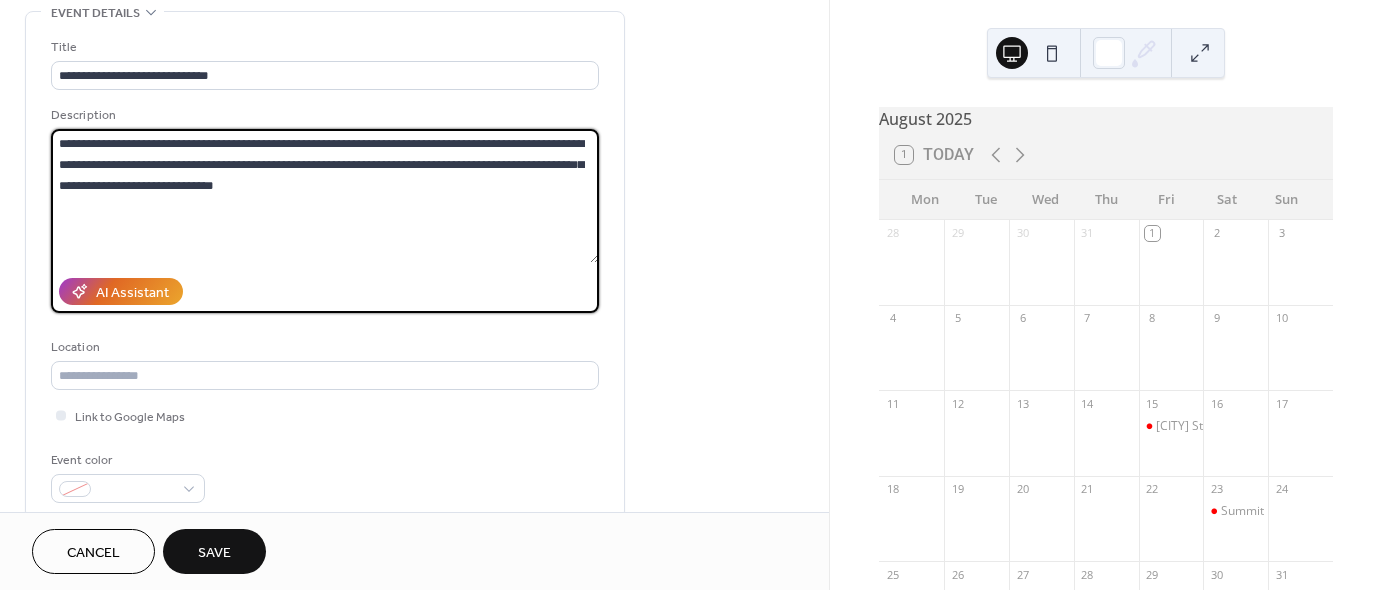 type on "**********" 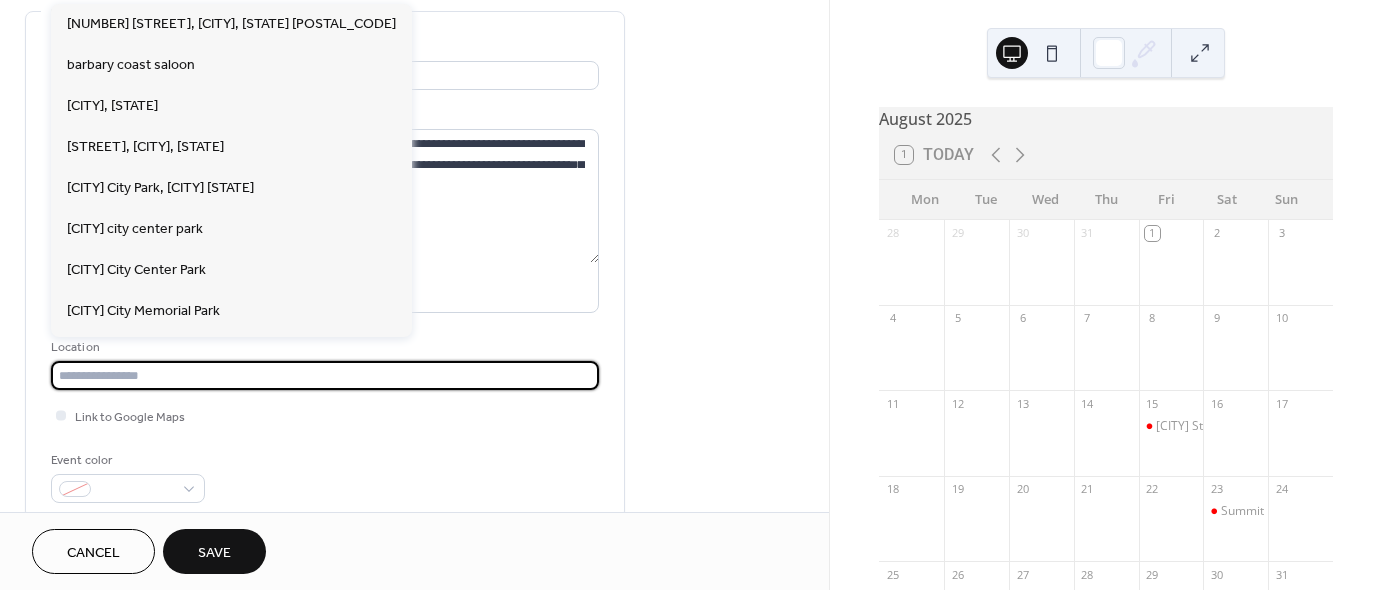 click at bounding box center (325, 375) 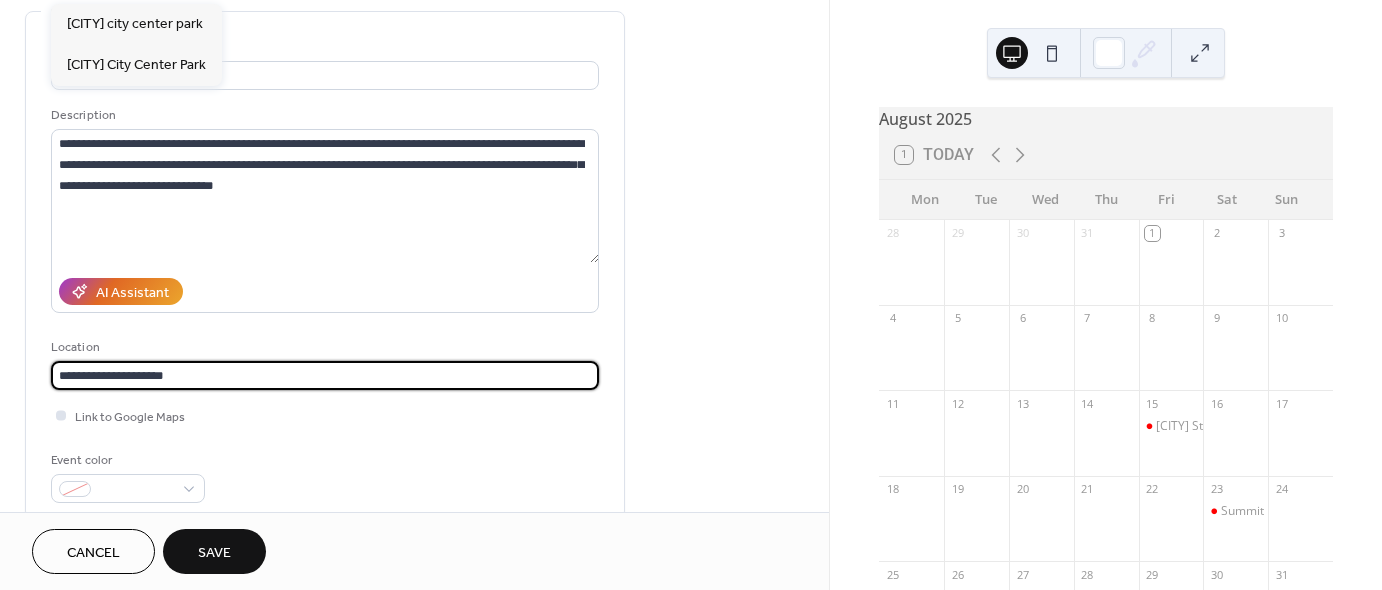 type on "**********" 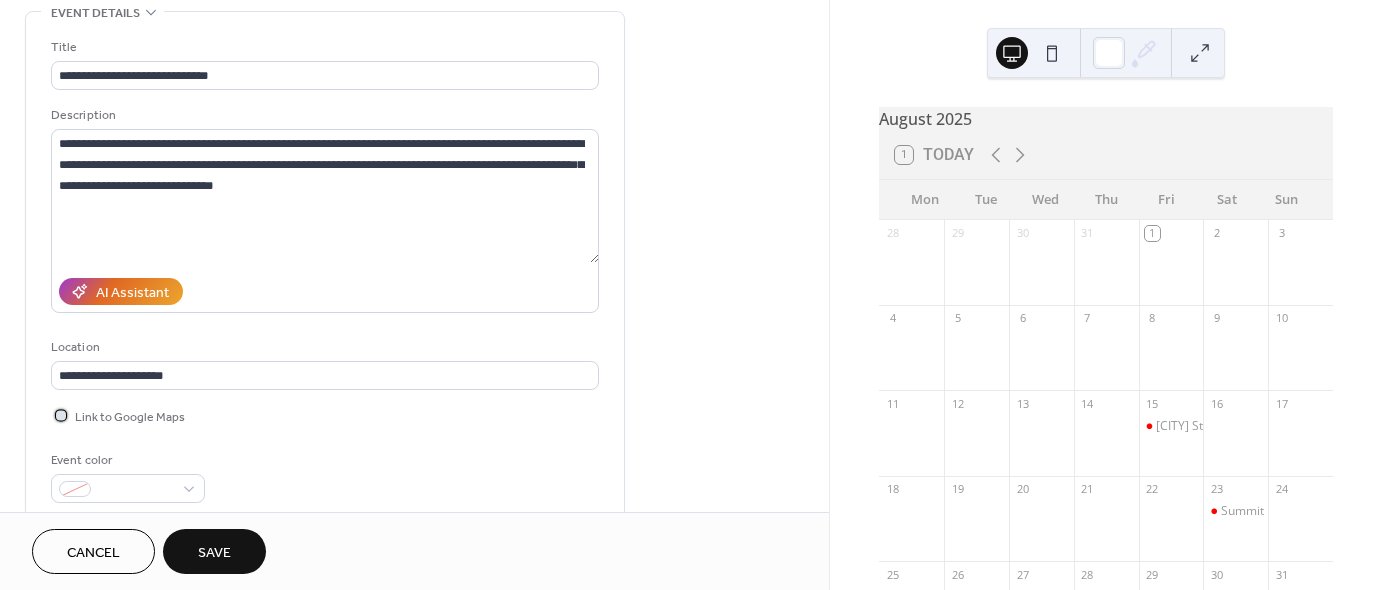 click at bounding box center [61, 415] 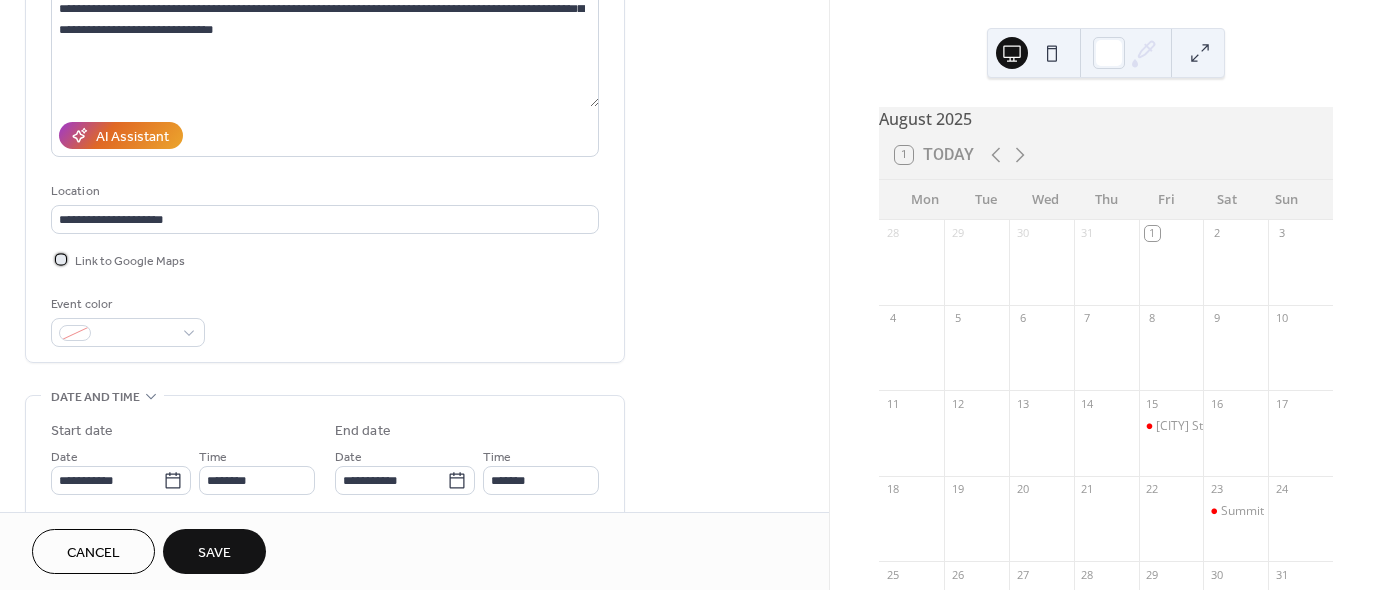 scroll, scrollTop: 256, scrollLeft: 0, axis: vertical 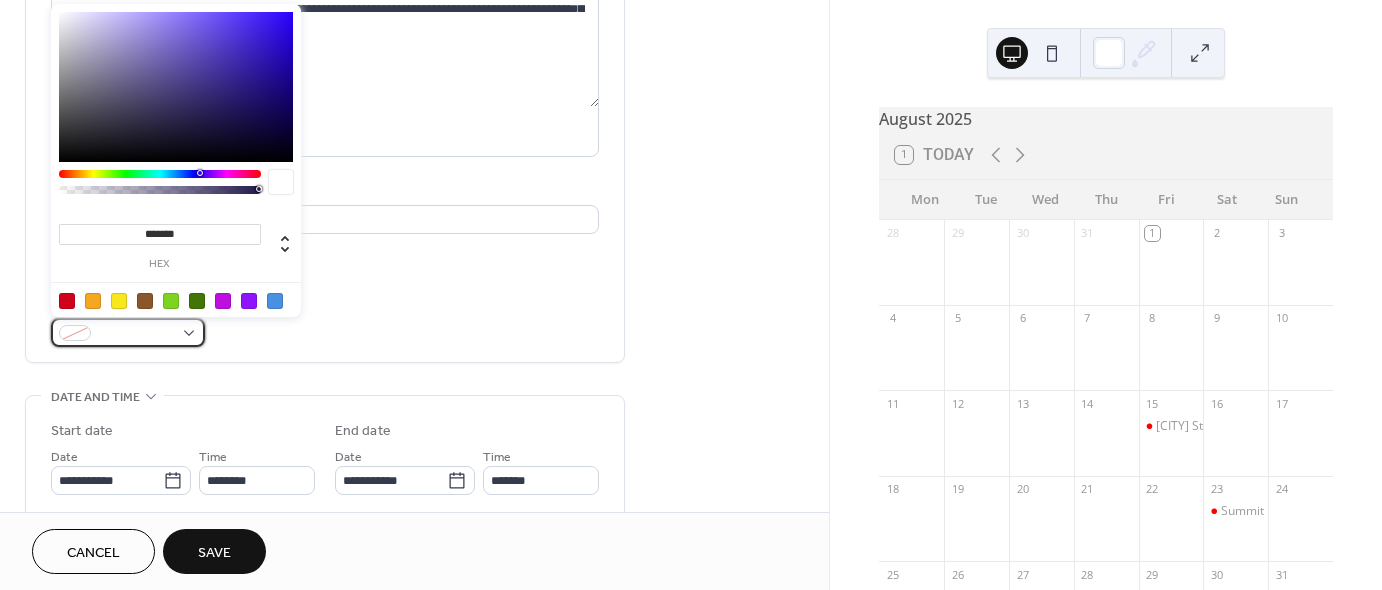 click at bounding box center [128, 332] 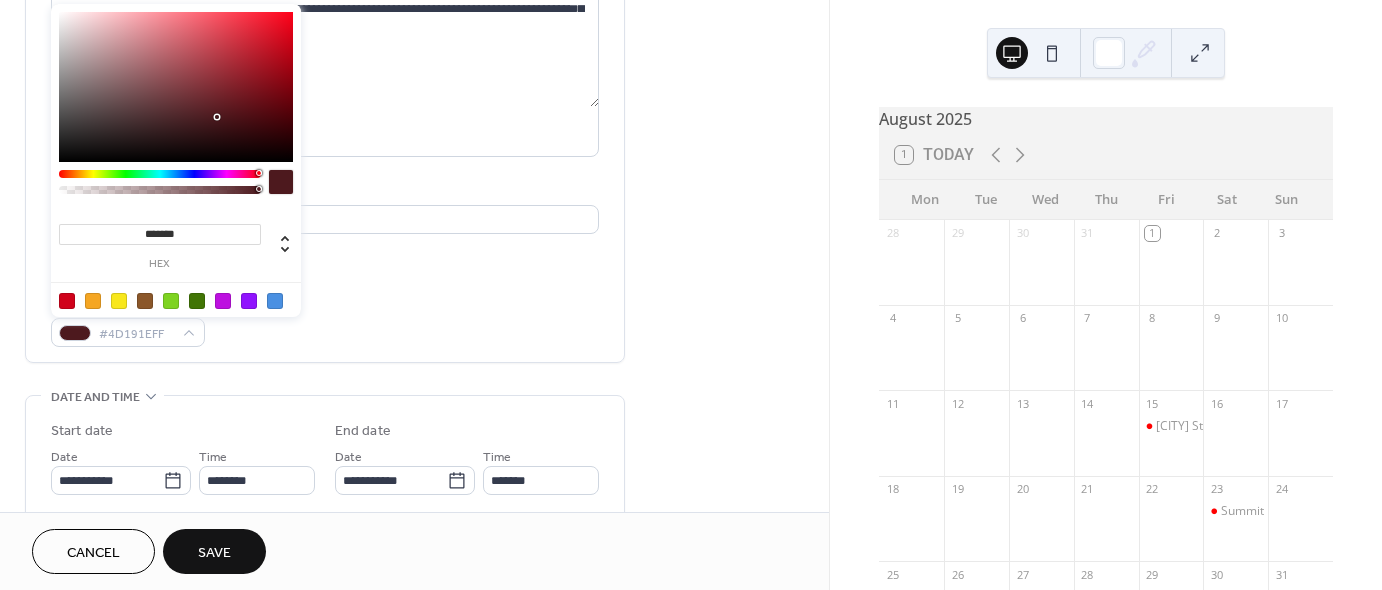 click at bounding box center (160, 174) 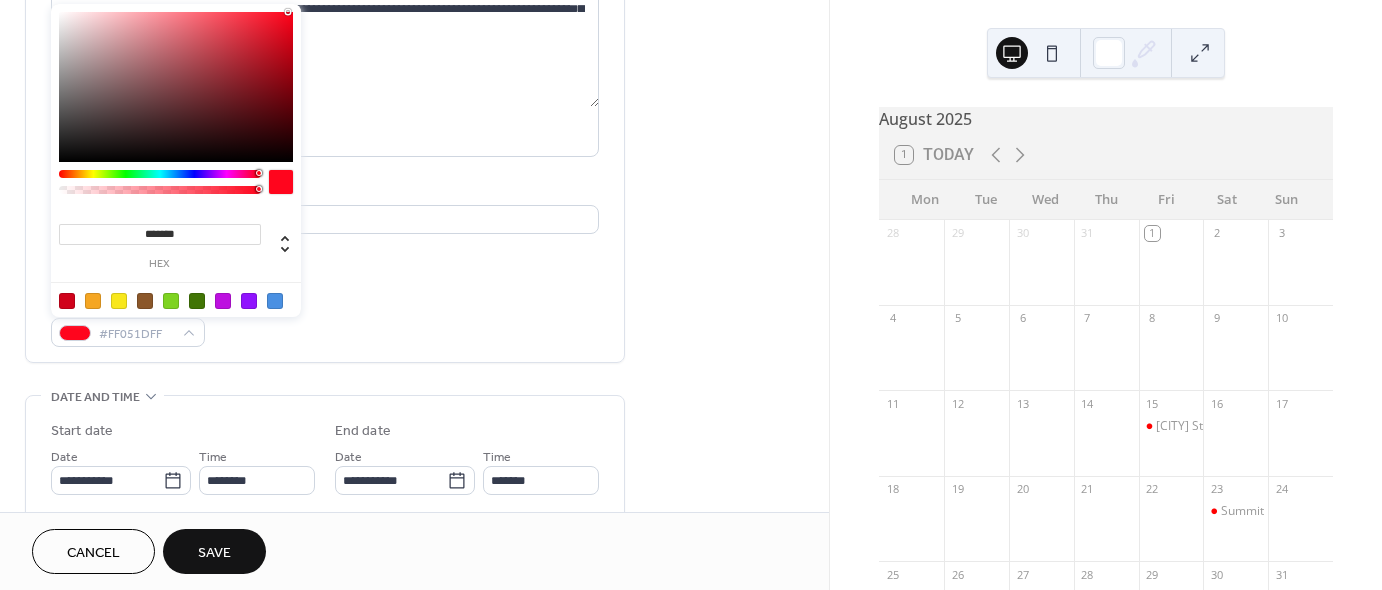 drag, startPoint x: 218, startPoint y: 112, endPoint x: 288, endPoint y: -127, distance: 249.04016 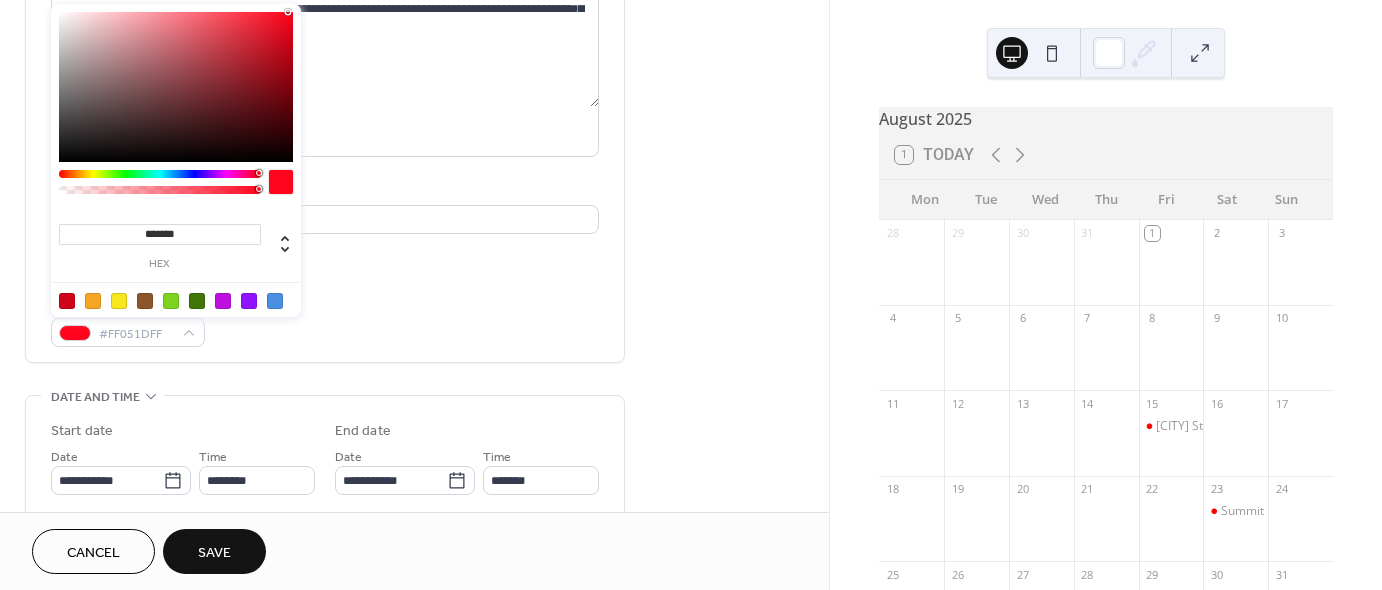 click on "Taylorsville Starry Nights 16 17 18 19 20 21 22 23 Summit Harley Davidson day event 24 25 26 27 28 29 30 31 1" at bounding box center [691, 295] 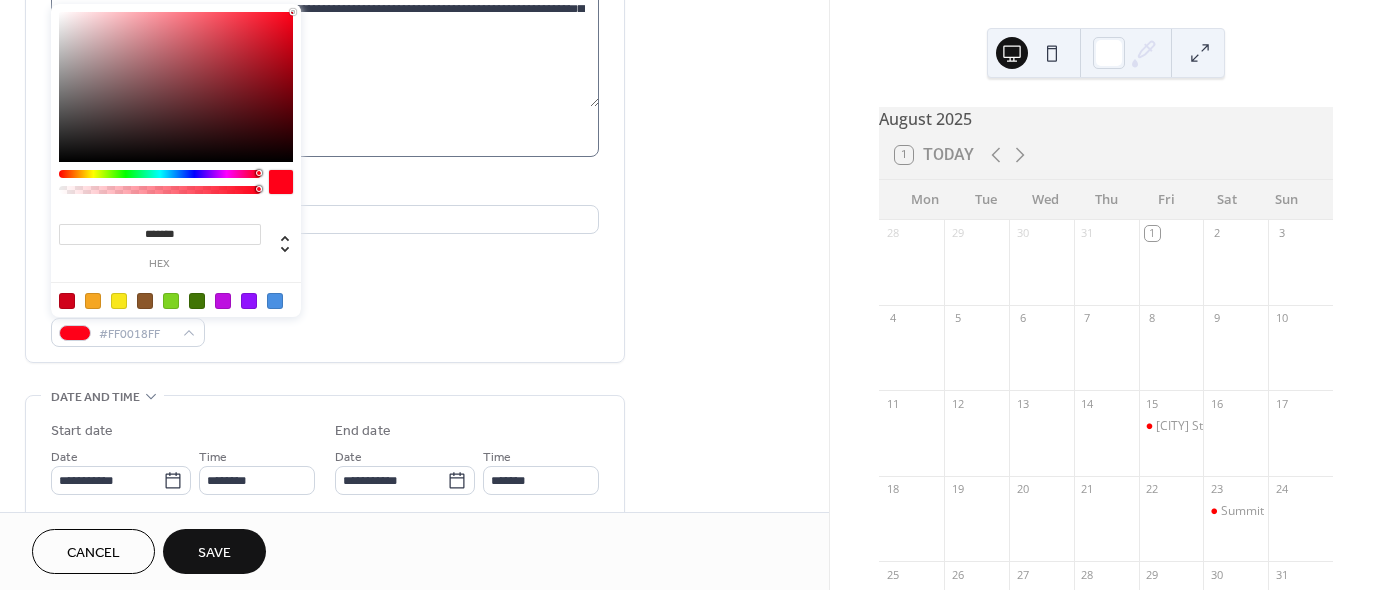 drag, startPoint x: 284, startPoint y: 11, endPoint x: 308, endPoint y: 3, distance: 25.298222 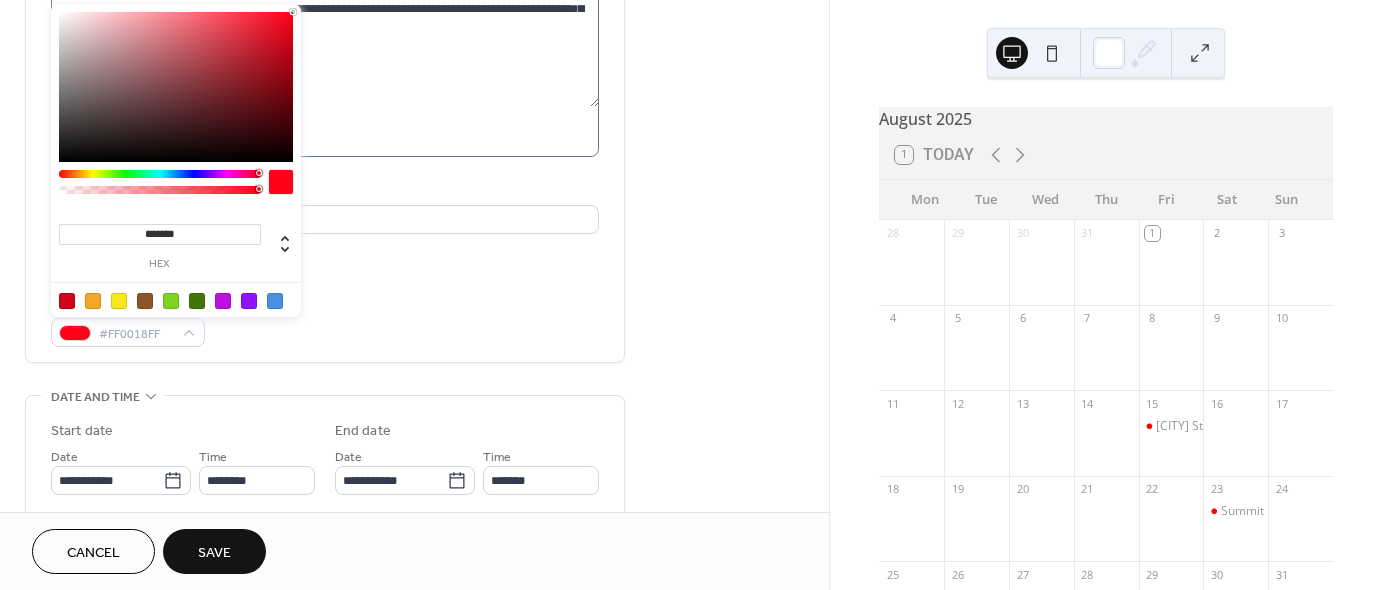 click on "Taylorsville Starry Nights 16 17 18 19 20 21 22 23 Summit Harley Davidson day event 24 25 26 27 28 29 30 31 1" at bounding box center [691, 295] 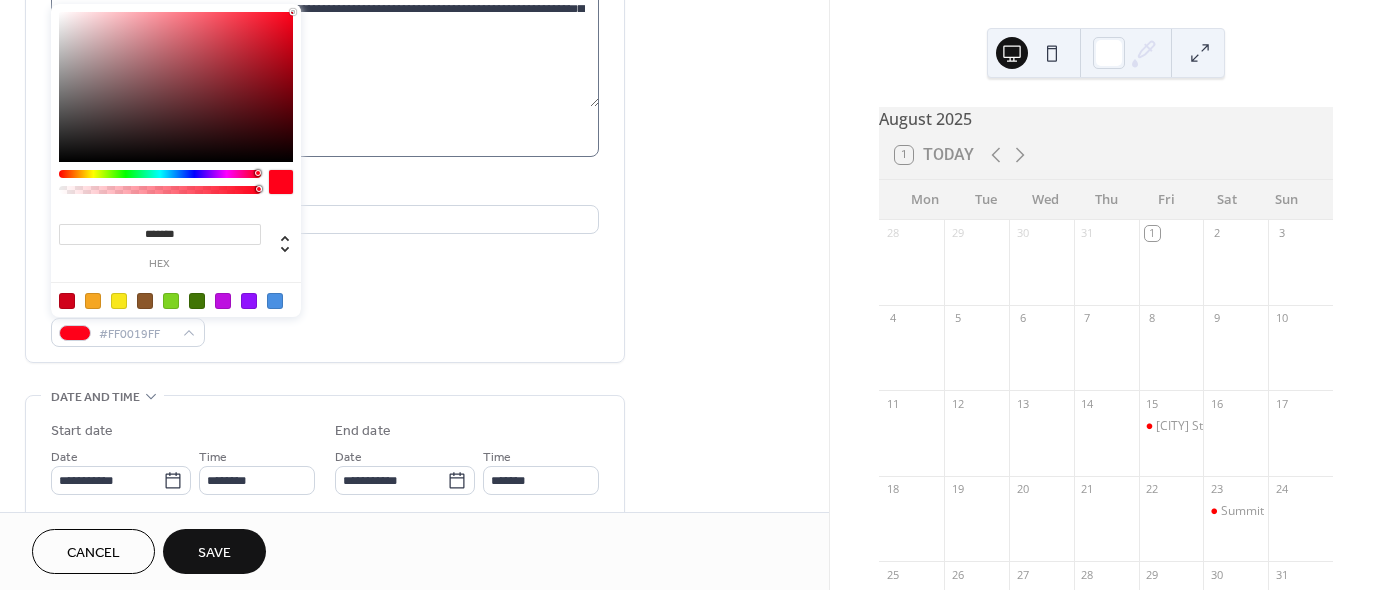drag, startPoint x: 293, startPoint y: 13, endPoint x: 310, endPoint y: 11, distance: 17.117243 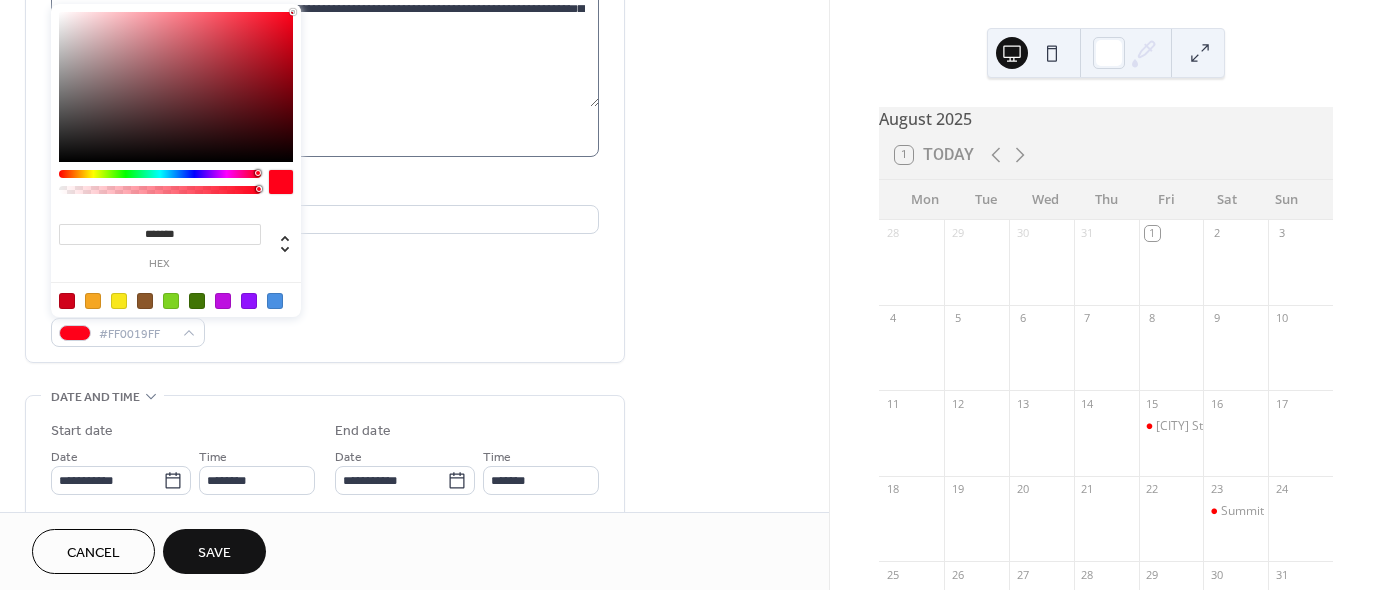 click on "Taylorsville Starry Nights 16 17 18 19 20 21 22 23 Summit Harley Davidson day event 24 25 26 27 28 29 30 31 1" at bounding box center (691, 295) 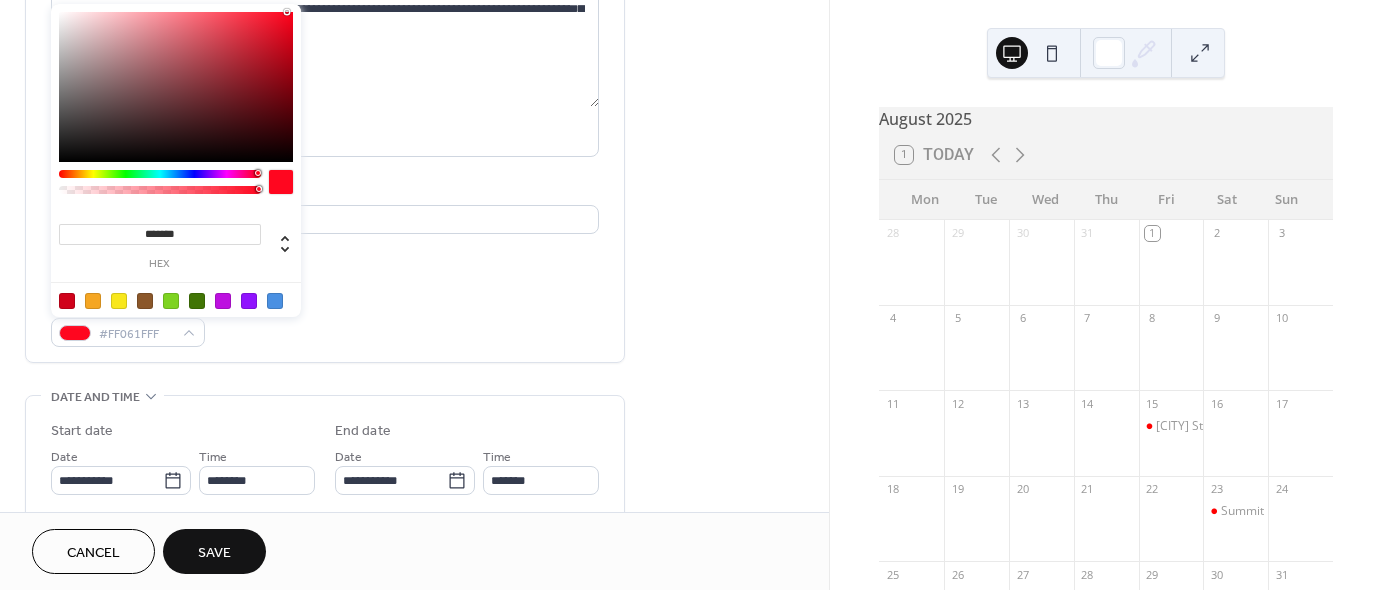 type on "*******" 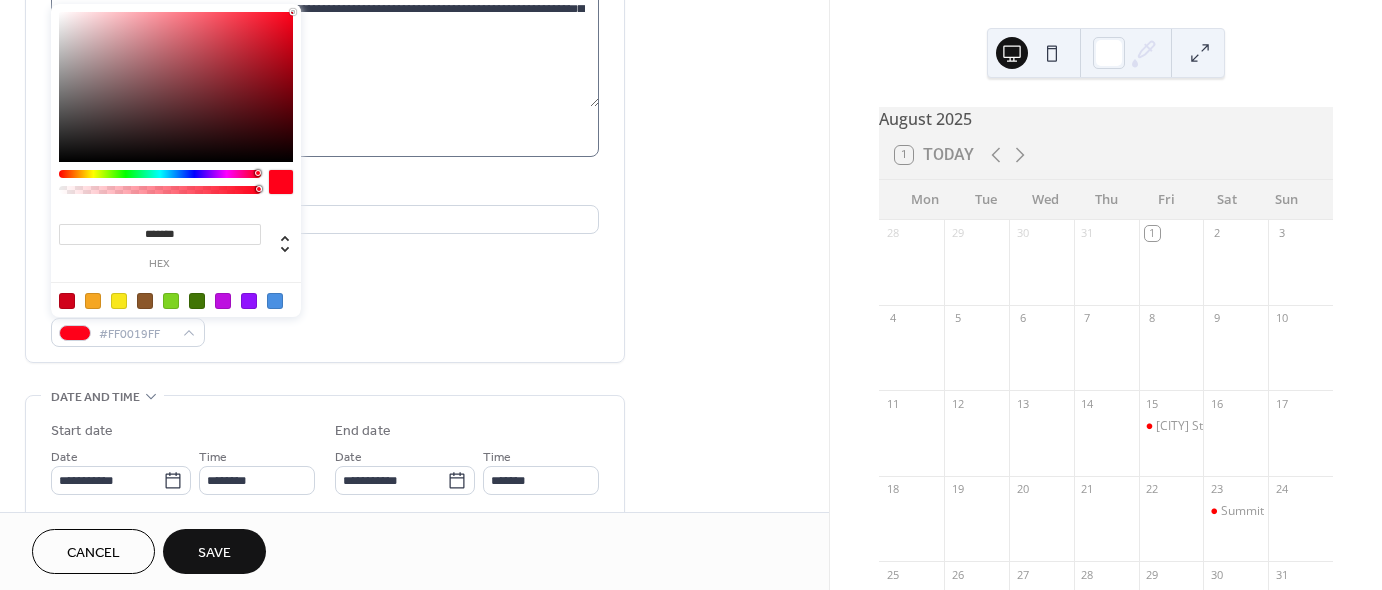 drag, startPoint x: 292, startPoint y: 11, endPoint x: 304, endPoint y: 4, distance: 13.892444 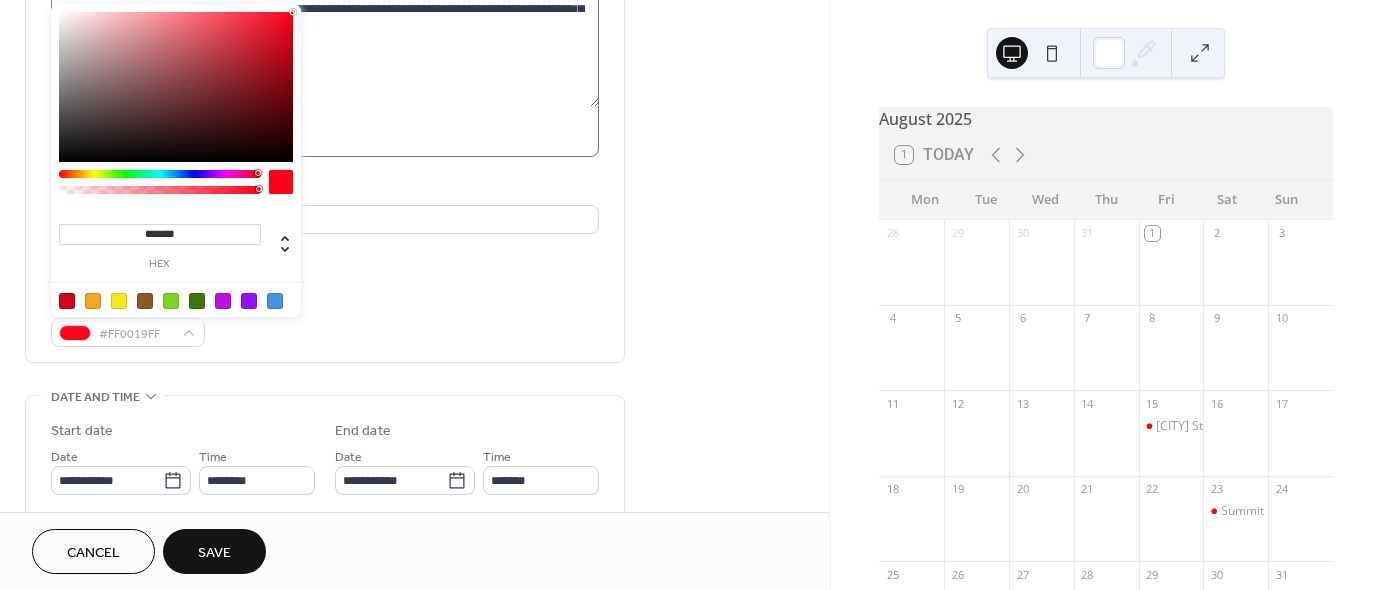 click on "Taylorsville Starry Nights 16 17 18 19 20 21 22 23 Summit Harley Davidson day event 24 25 26 27 28 29 30 31 1" at bounding box center (691, 295) 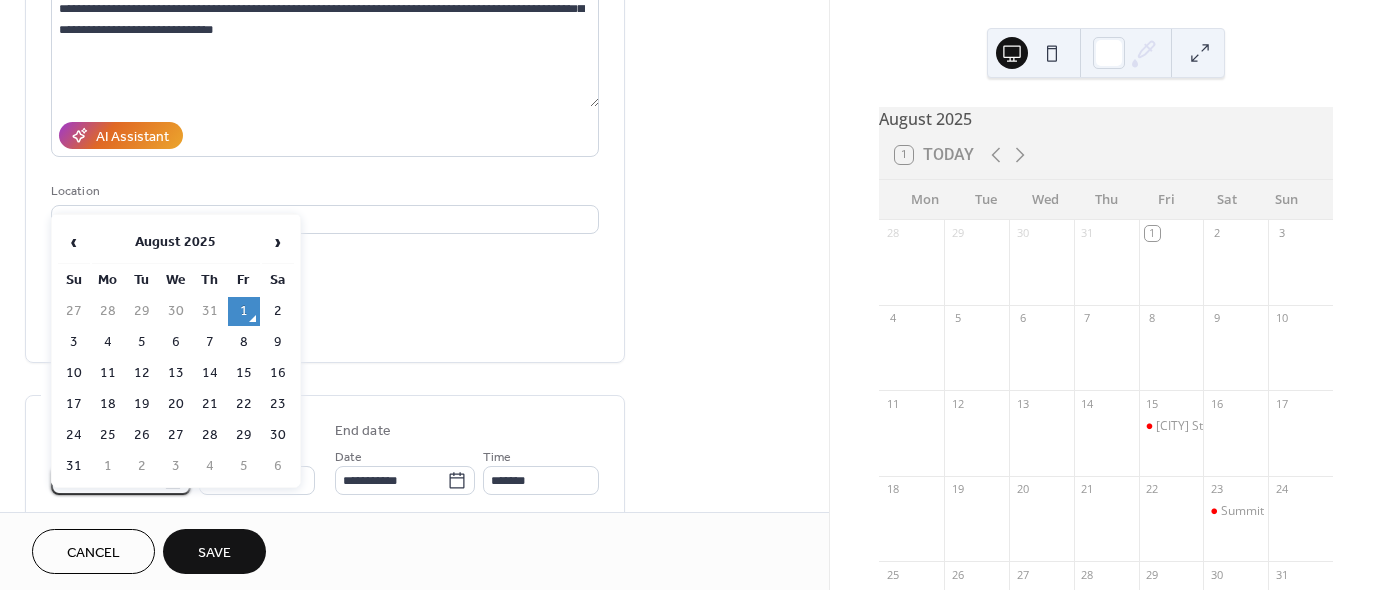 click on "**********" at bounding box center (107, 480) 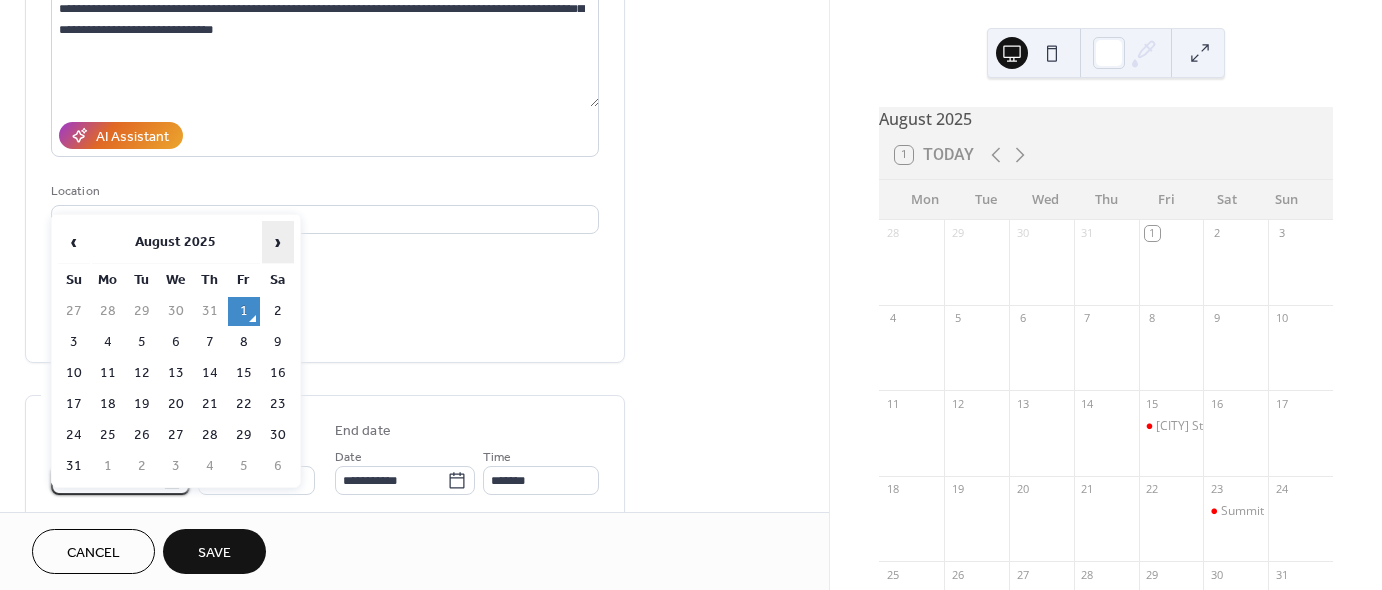 scroll, scrollTop: 0, scrollLeft: 0, axis: both 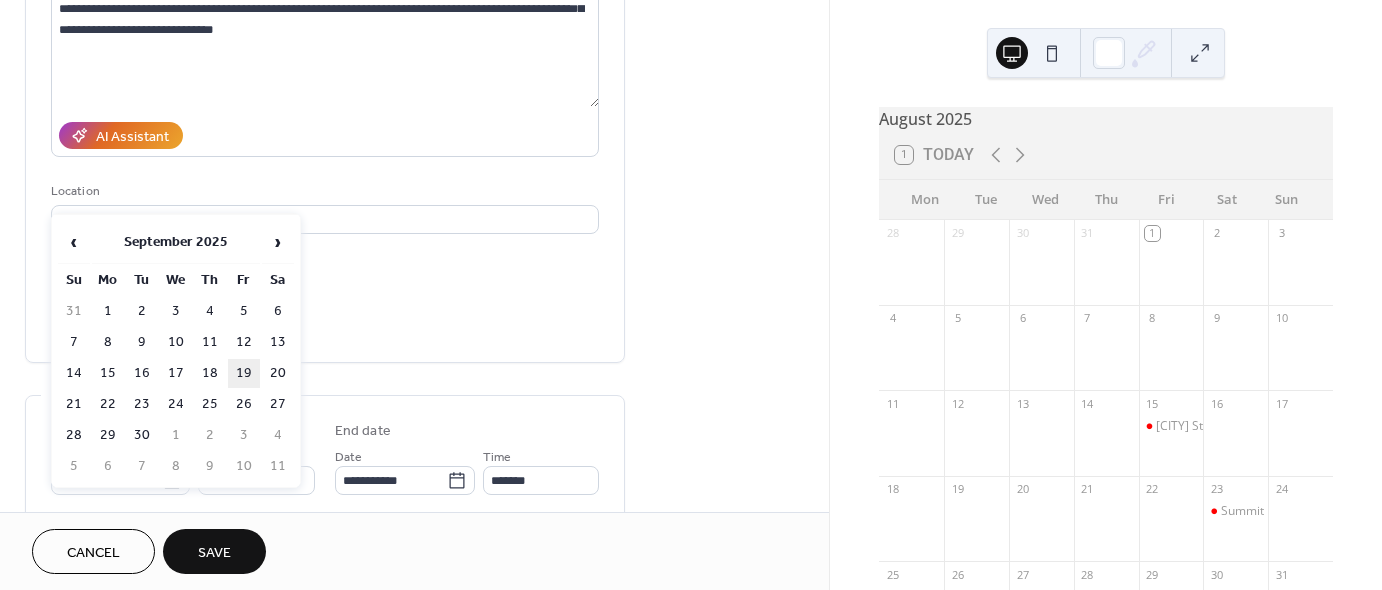 click on "19" at bounding box center (244, 373) 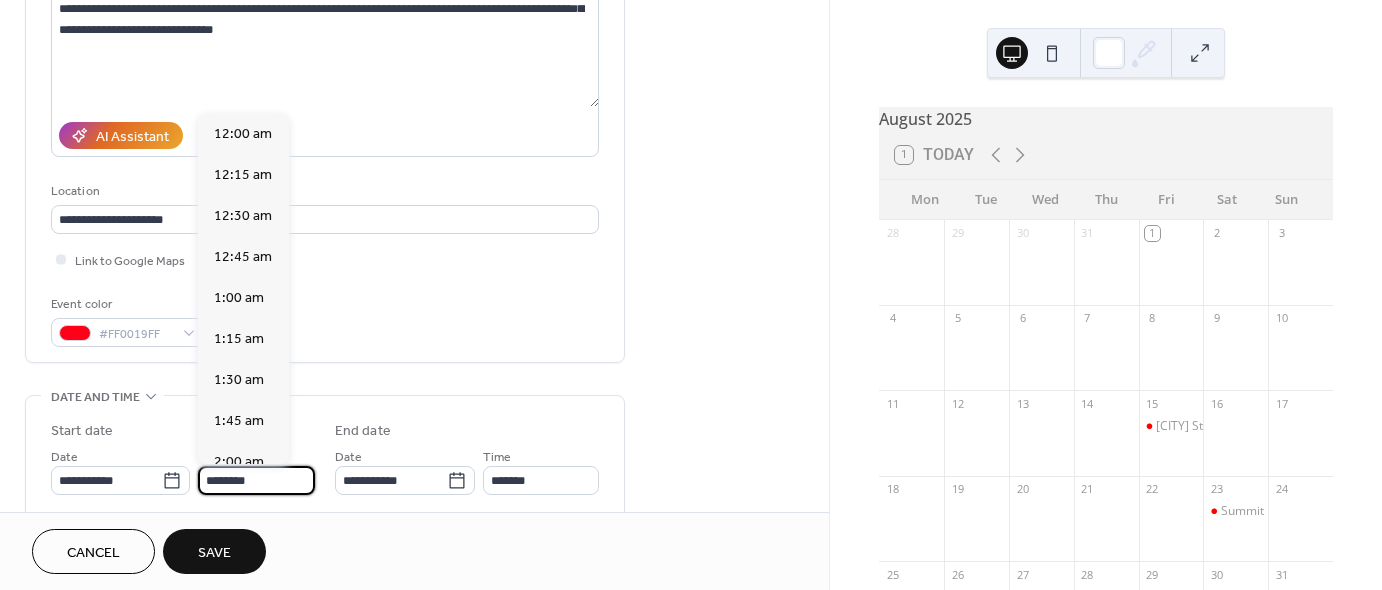 scroll, scrollTop: 1968, scrollLeft: 0, axis: vertical 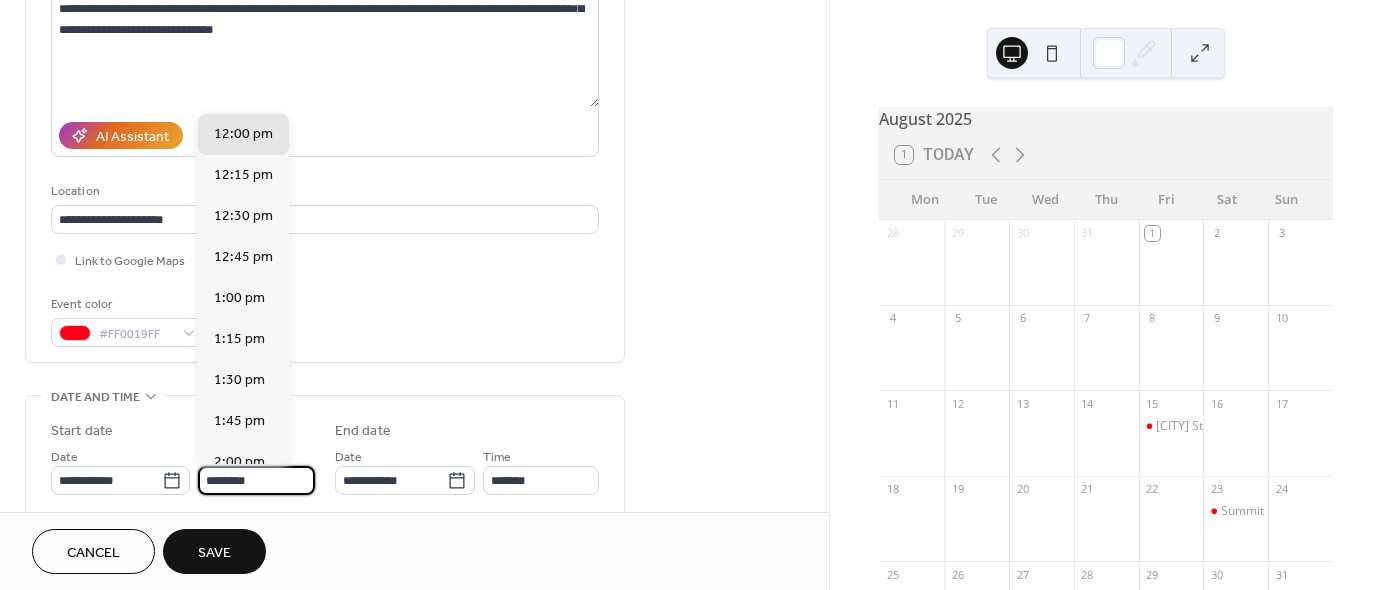 click on "********" at bounding box center [256, 480] 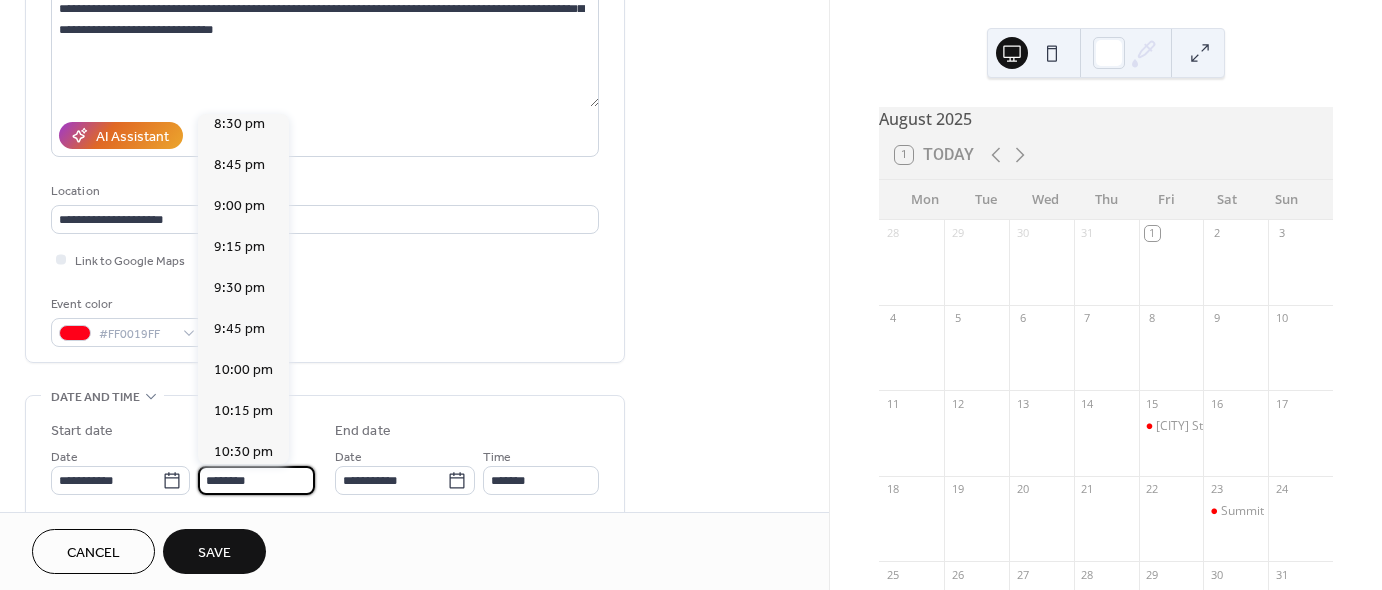 scroll, scrollTop: 3374, scrollLeft: 0, axis: vertical 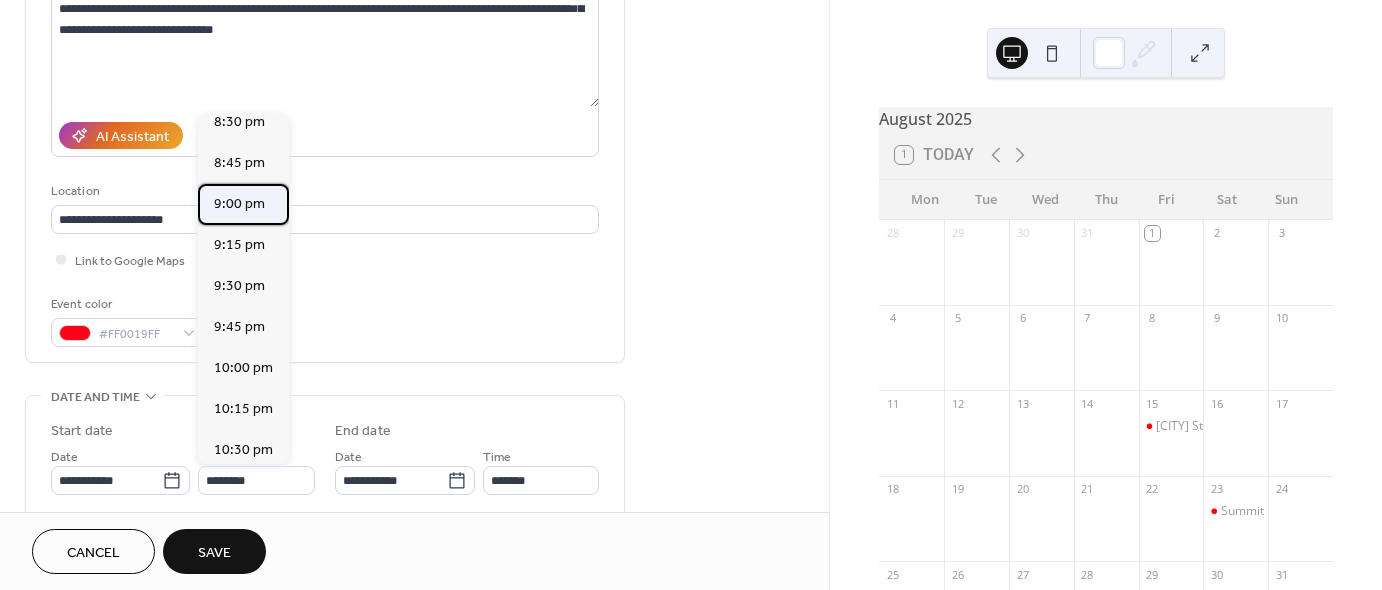 click on "9:00 pm" at bounding box center [239, 204] 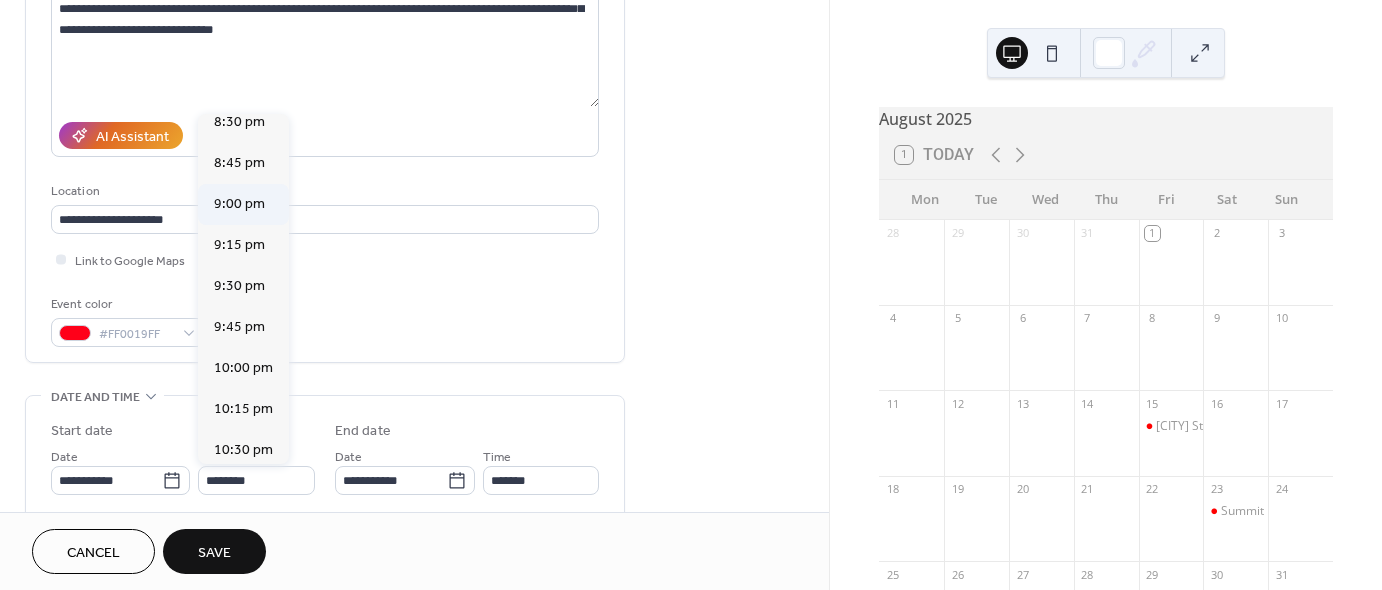 type on "*******" 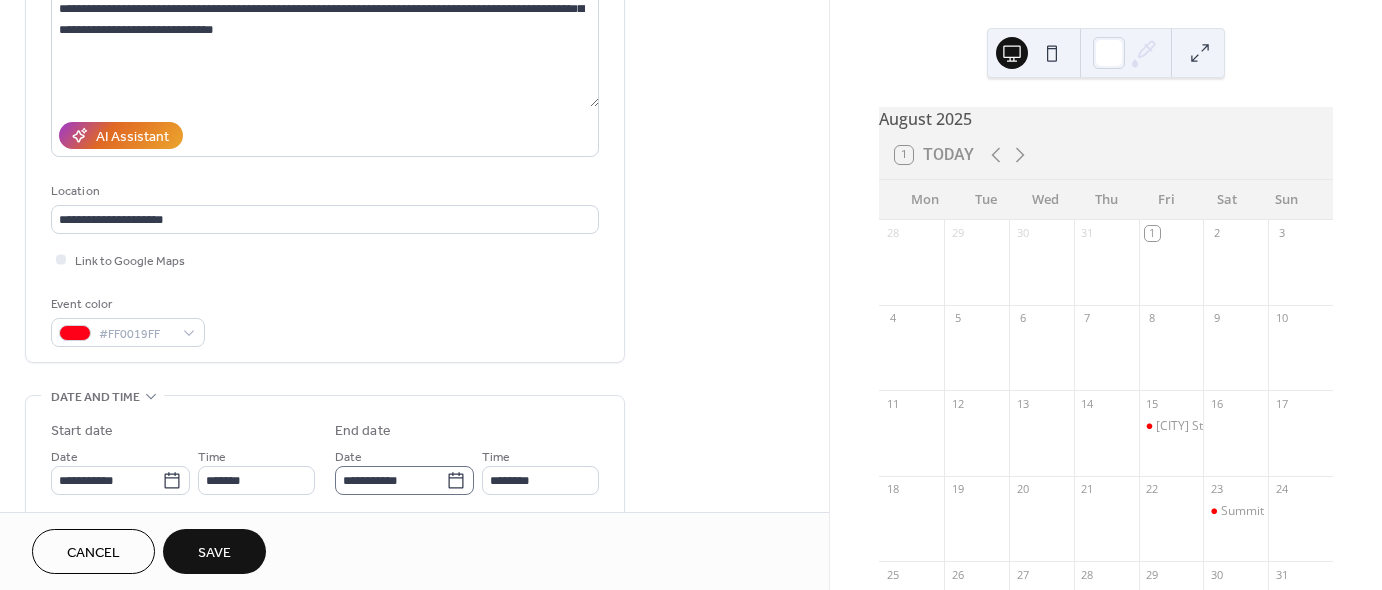scroll, scrollTop: 0, scrollLeft: 0, axis: both 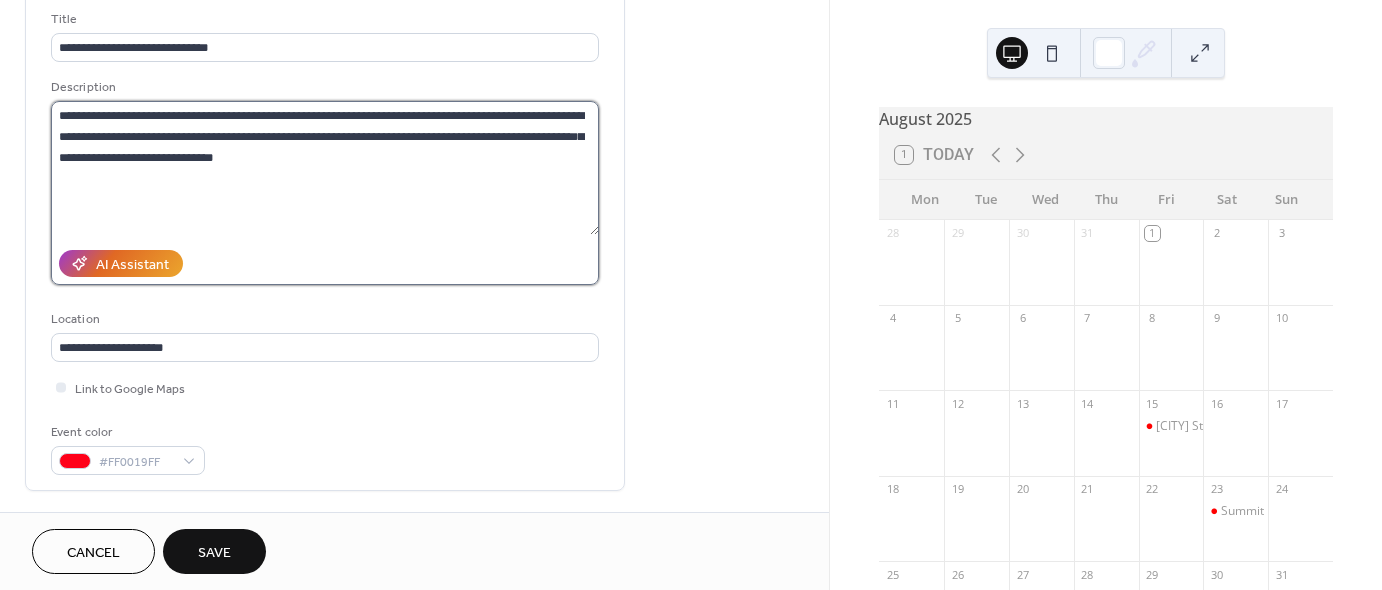 click on "**********" at bounding box center (325, 168) 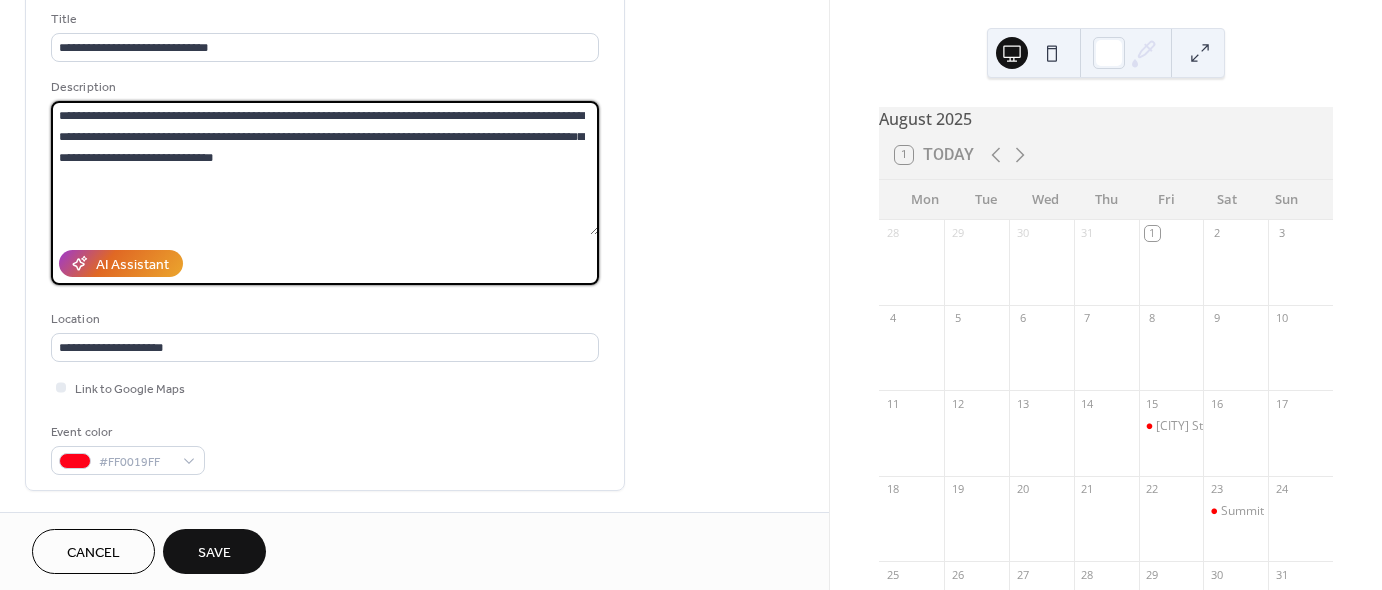 click on "**********" at bounding box center (325, 168) 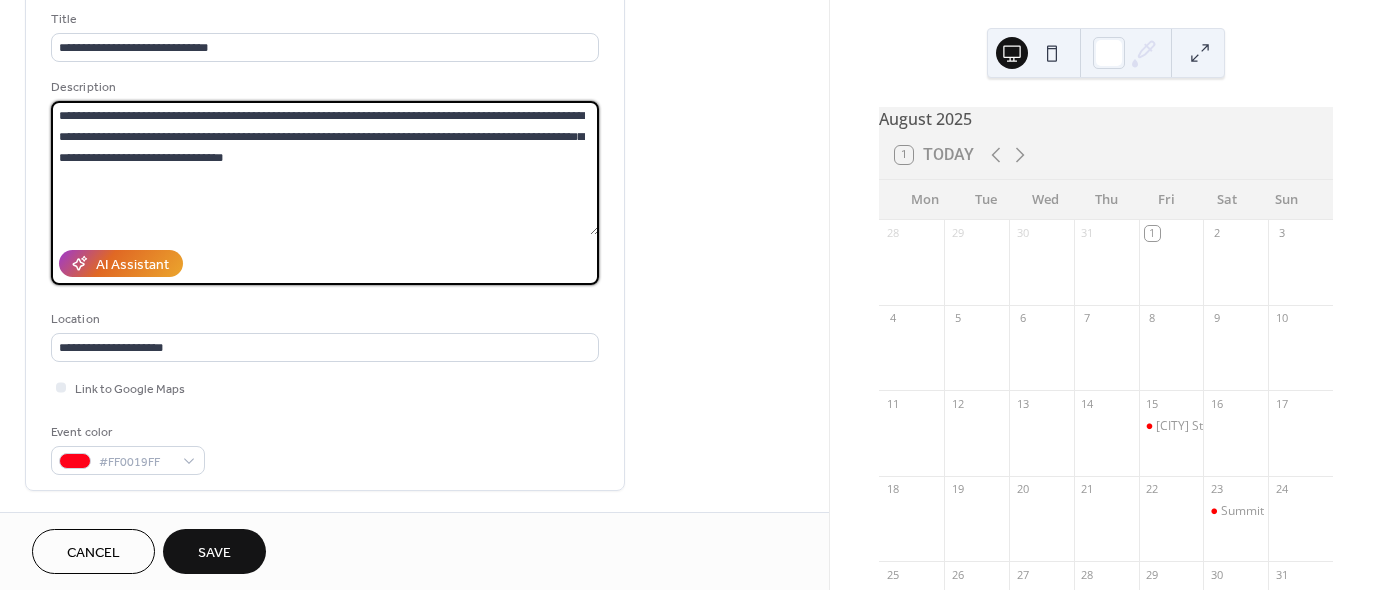 click on "**********" at bounding box center (325, 168) 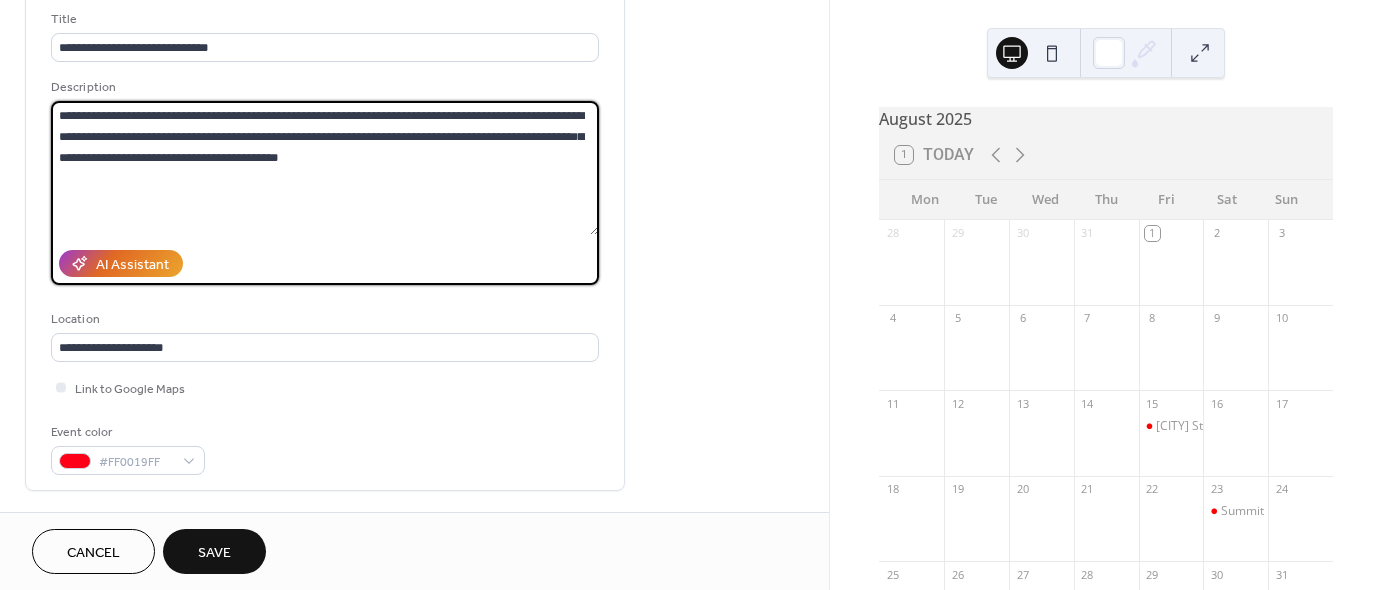 type on "**********" 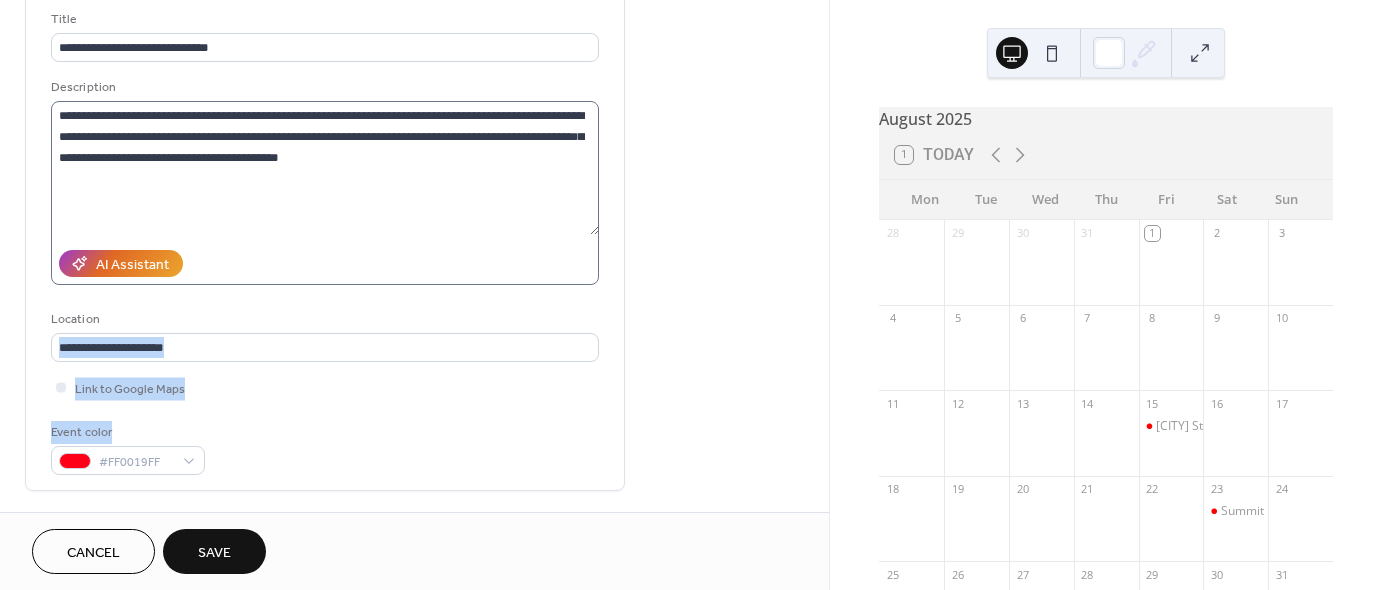 scroll, scrollTop: 0, scrollLeft: 0, axis: both 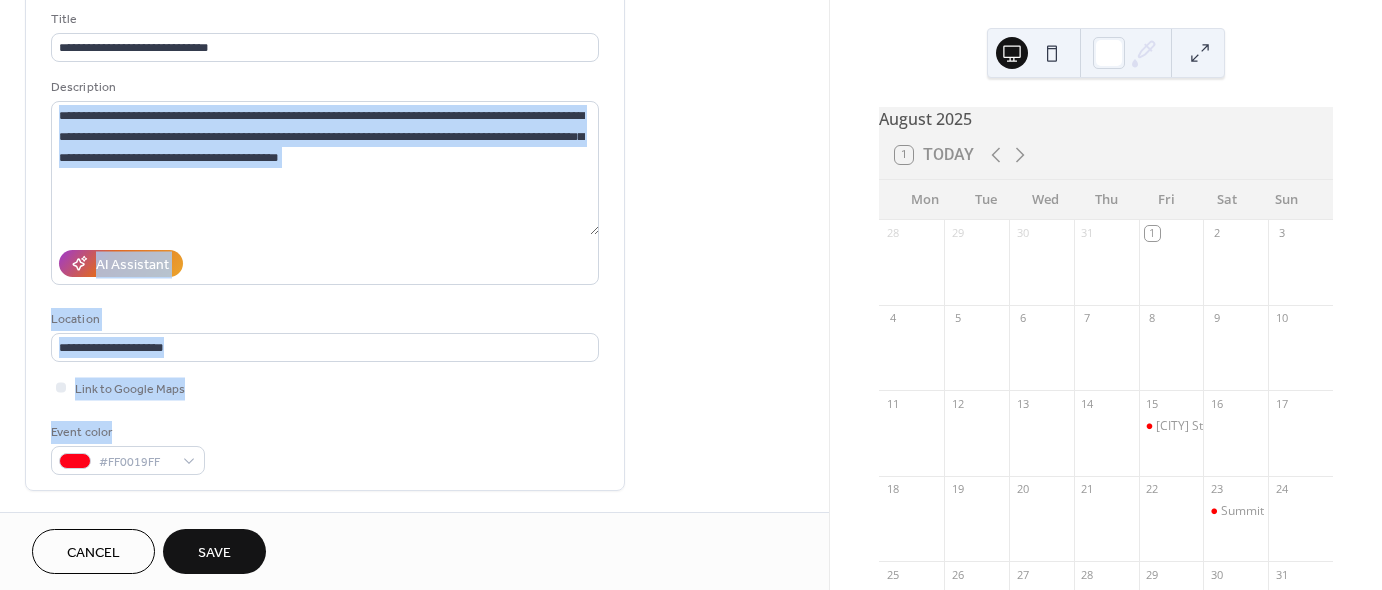 drag, startPoint x: 296, startPoint y: 431, endPoint x: 345, endPoint y: 84, distance: 350.44257 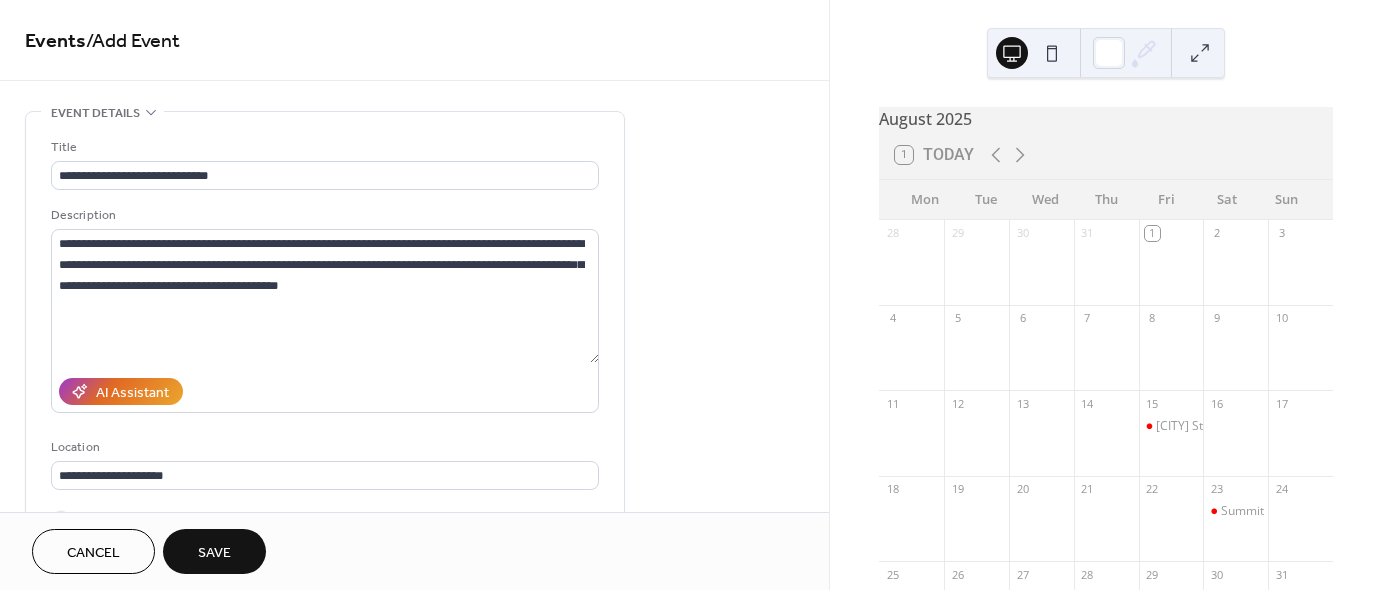 scroll, scrollTop: 195, scrollLeft: 0, axis: vertical 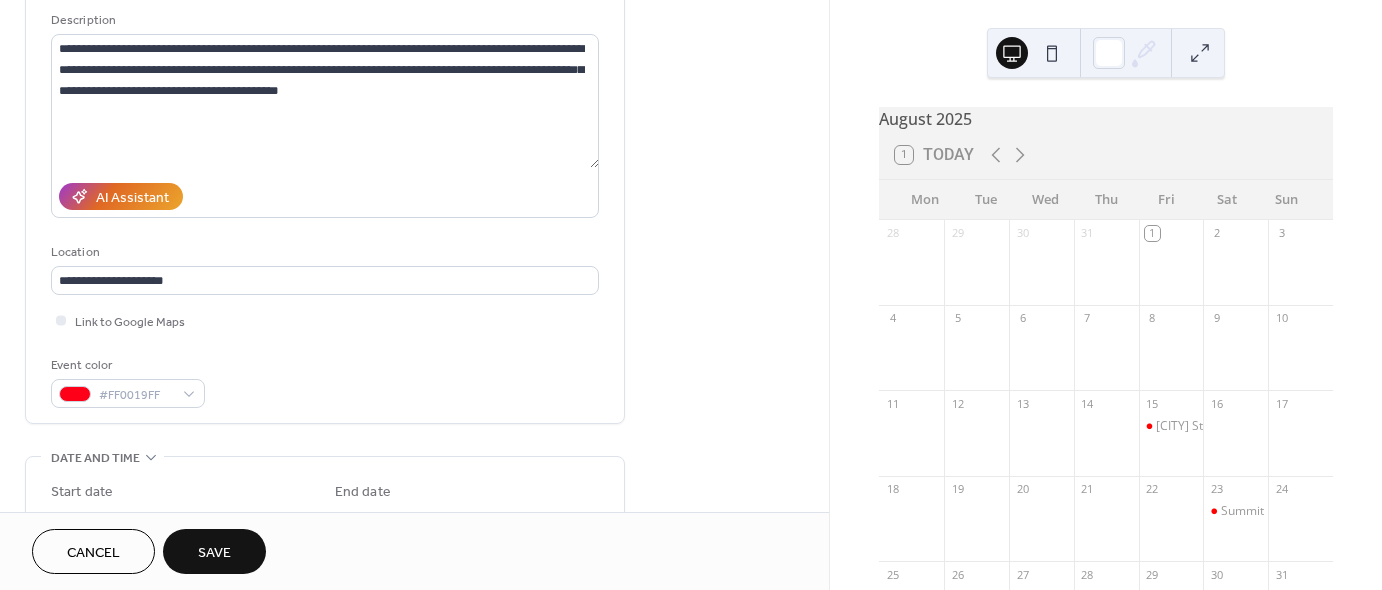 click on "Save" at bounding box center (214, 551) 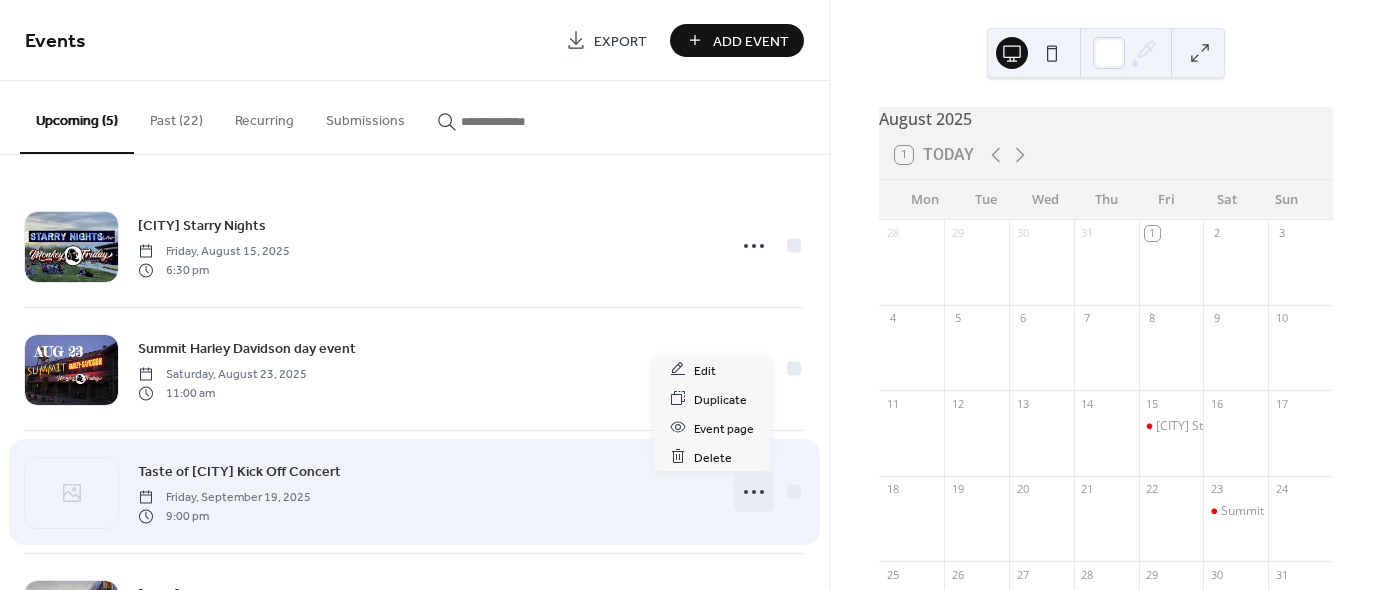 click 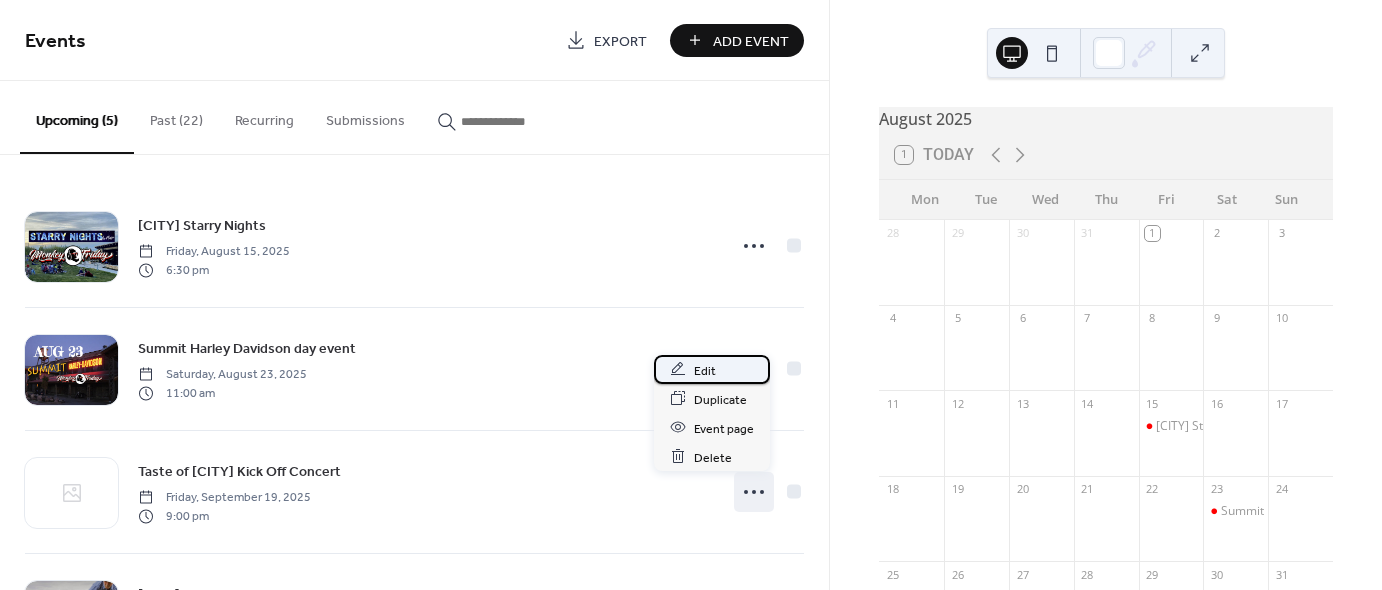 click on "Edit" at bounding box center (705, 370) 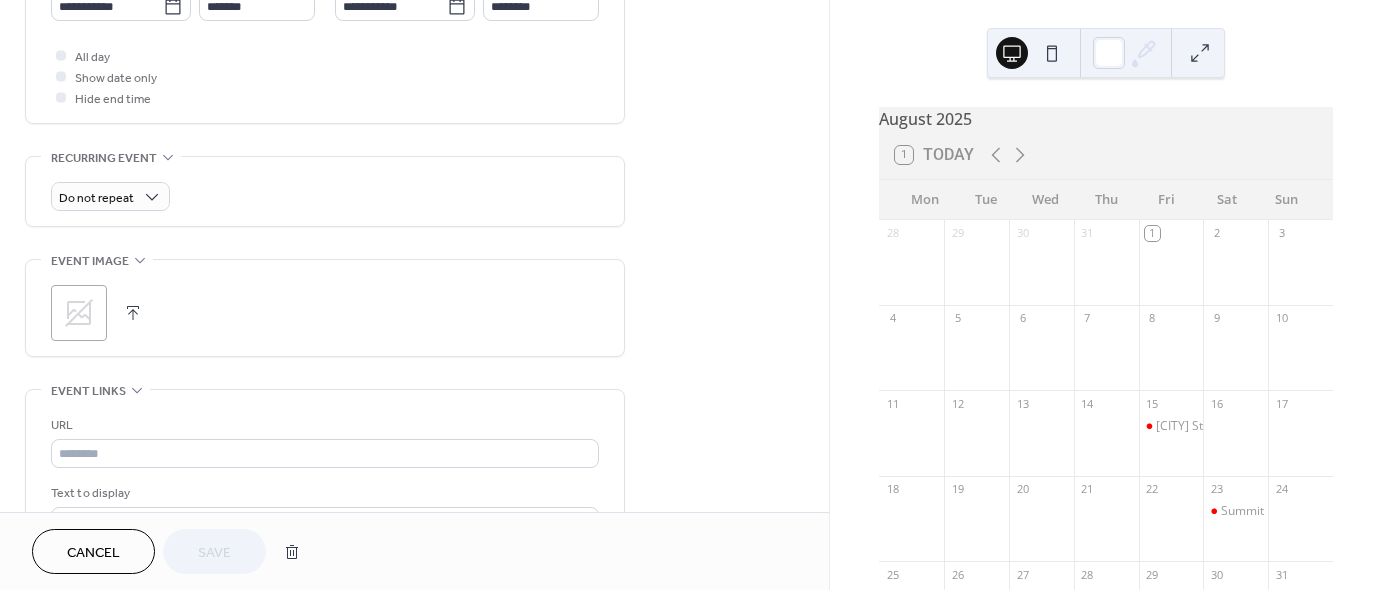 scroll, scrollTop: 747, scrollLeft: 0, axis: vertical 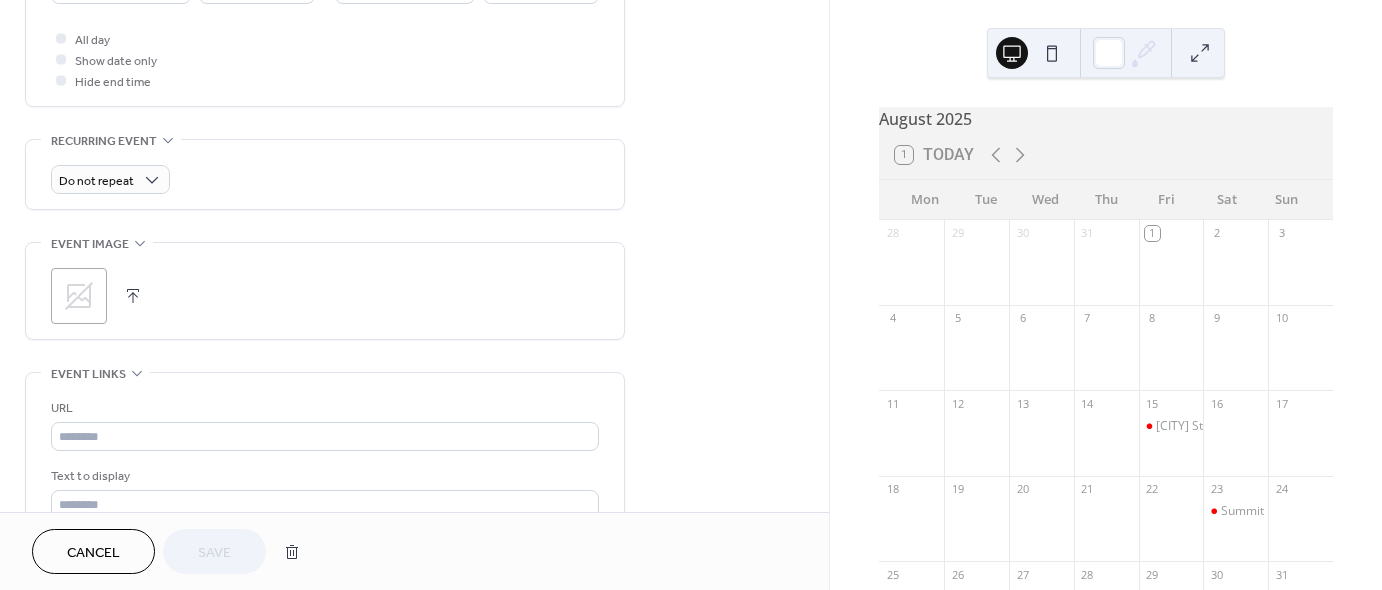 click on ";" at bounding box center [79, 296] 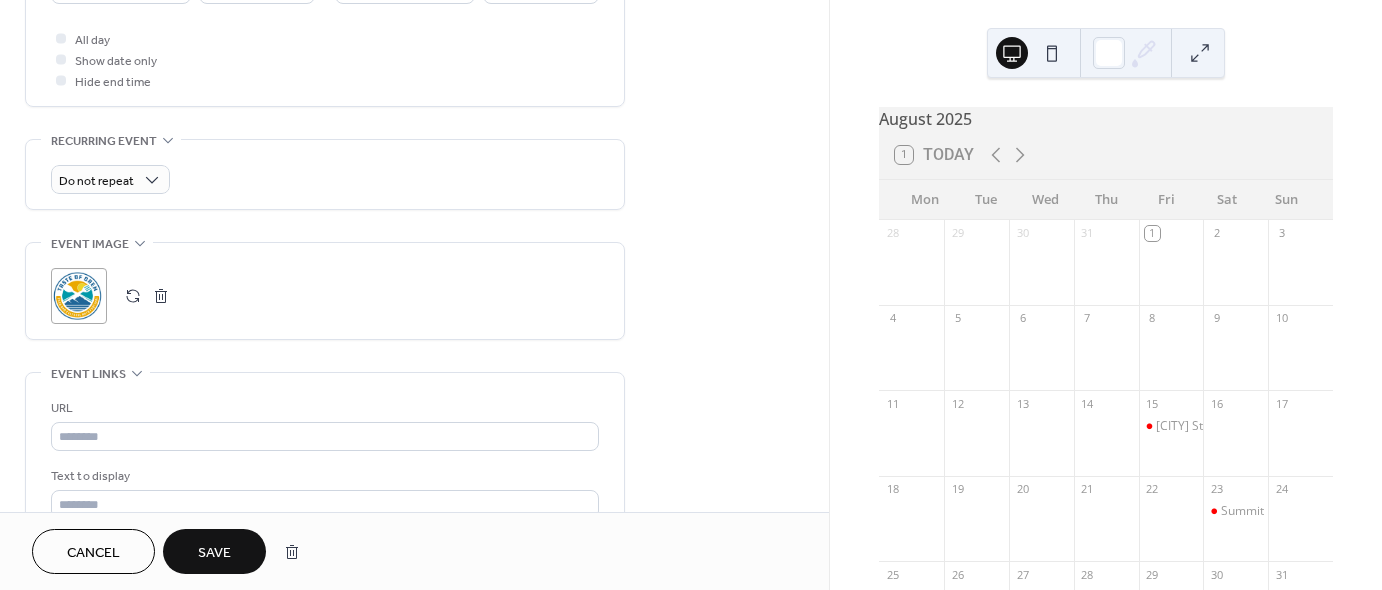 click at bounding box center (133, 296) 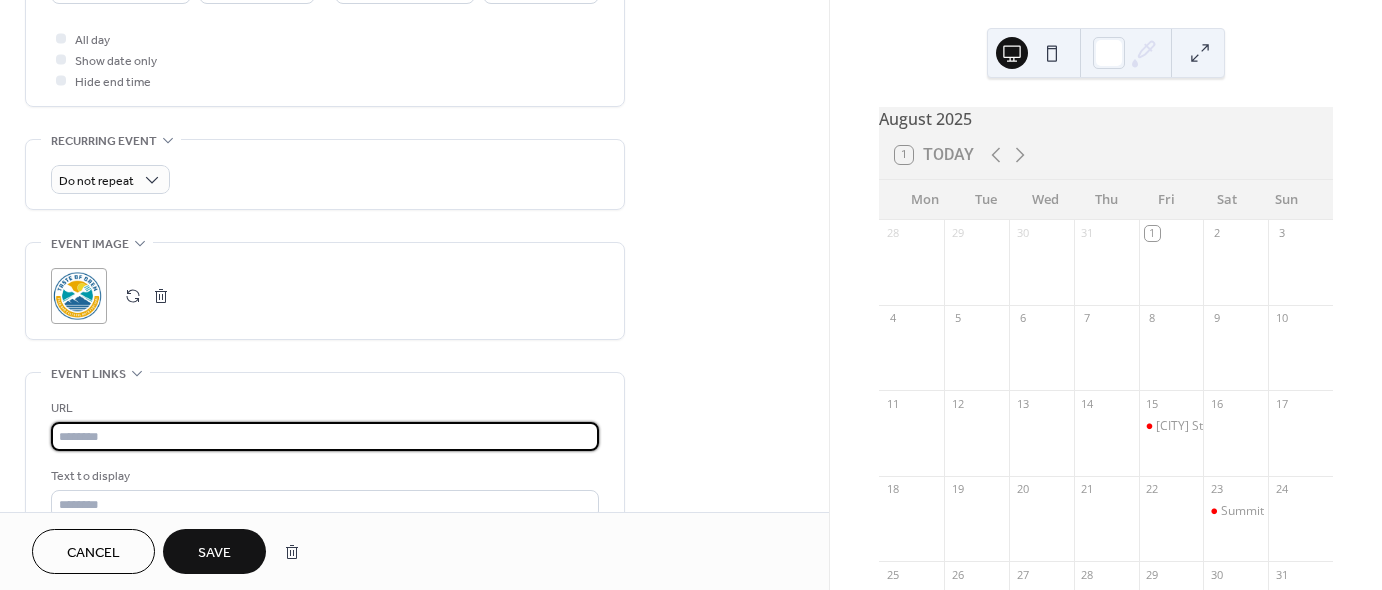 click at bounding box center (325, 436) 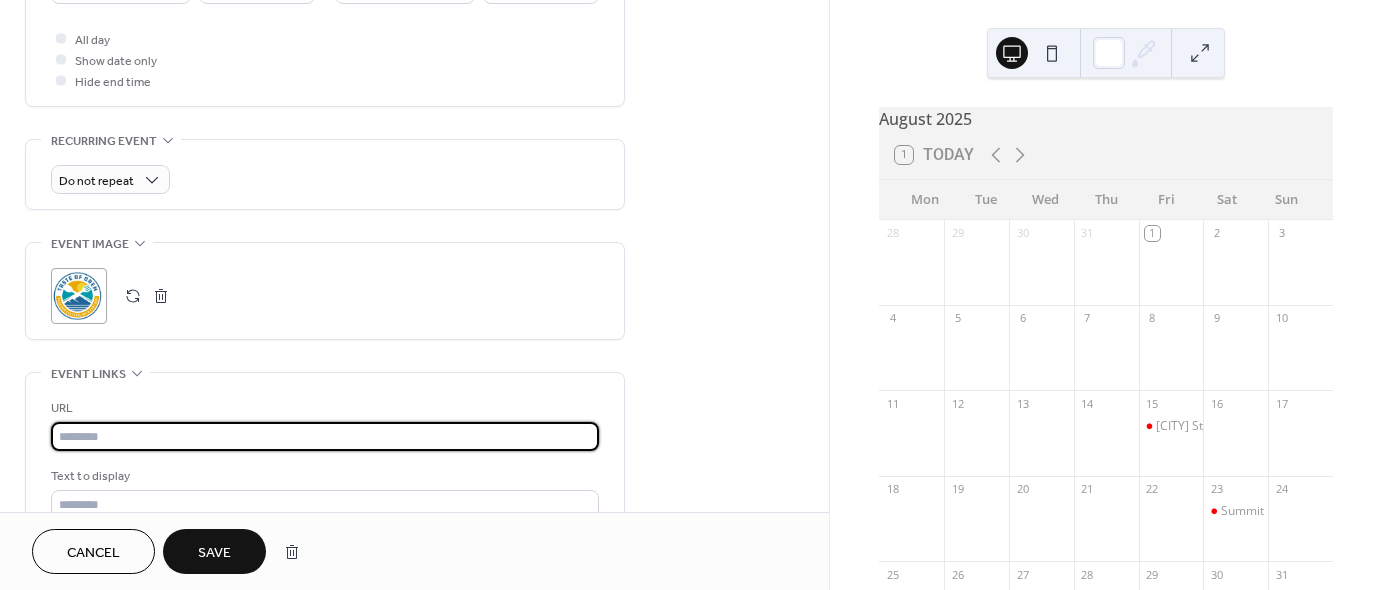 click at bounding box center [325, 436] 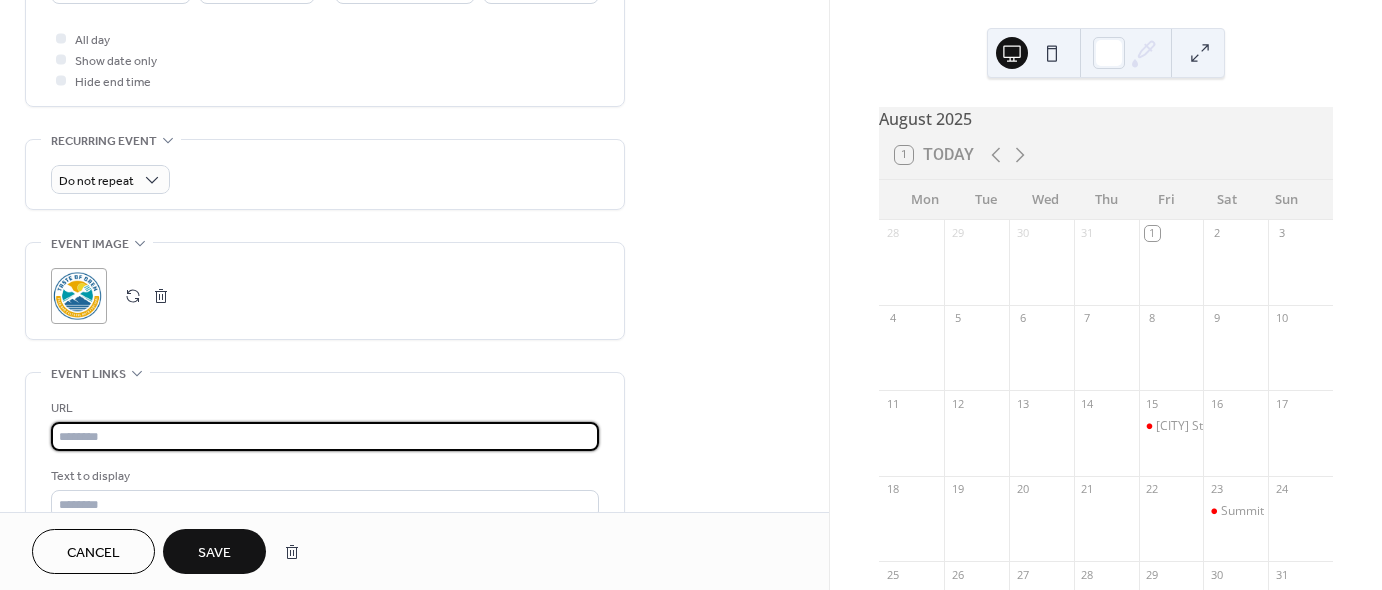 paste on "**********" 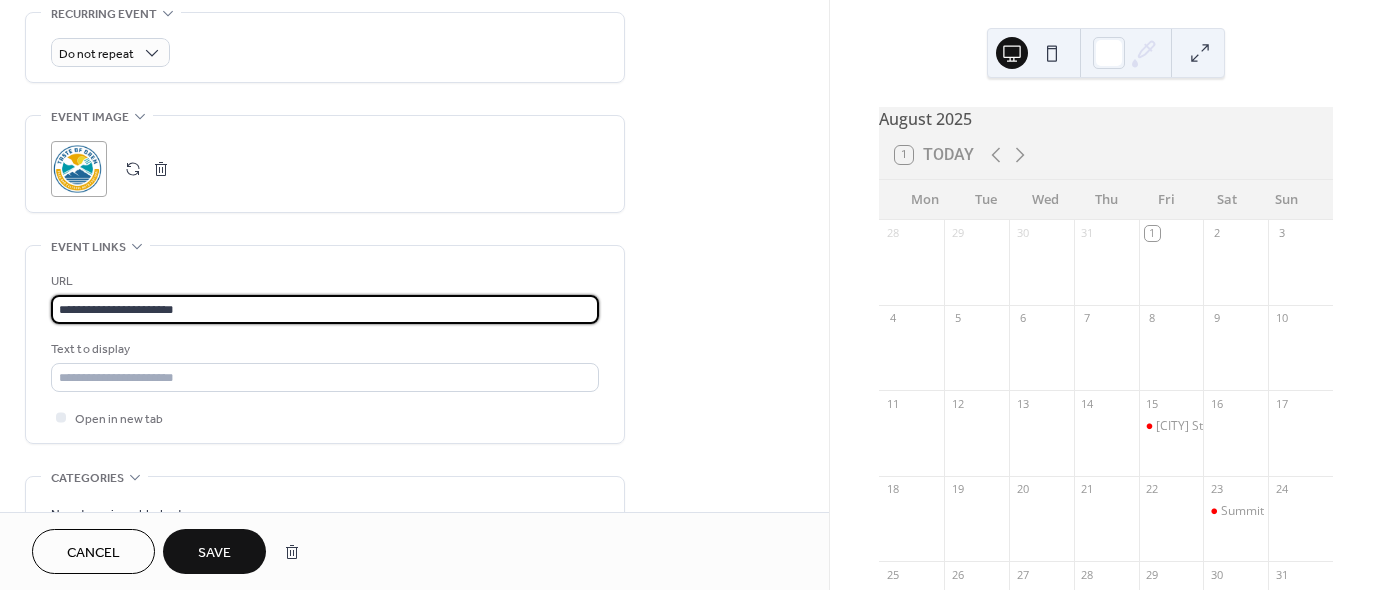 scroll, scrollTop: 878, scrollLeft: 0, axis: vertical 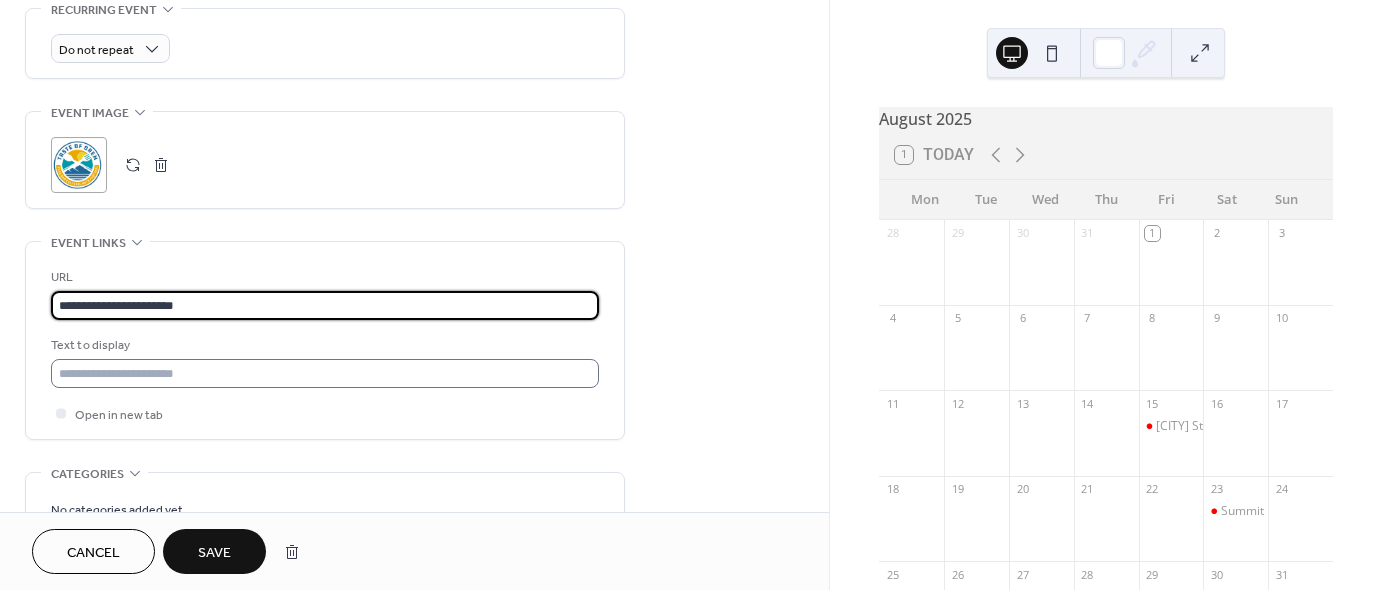 type on "**********" 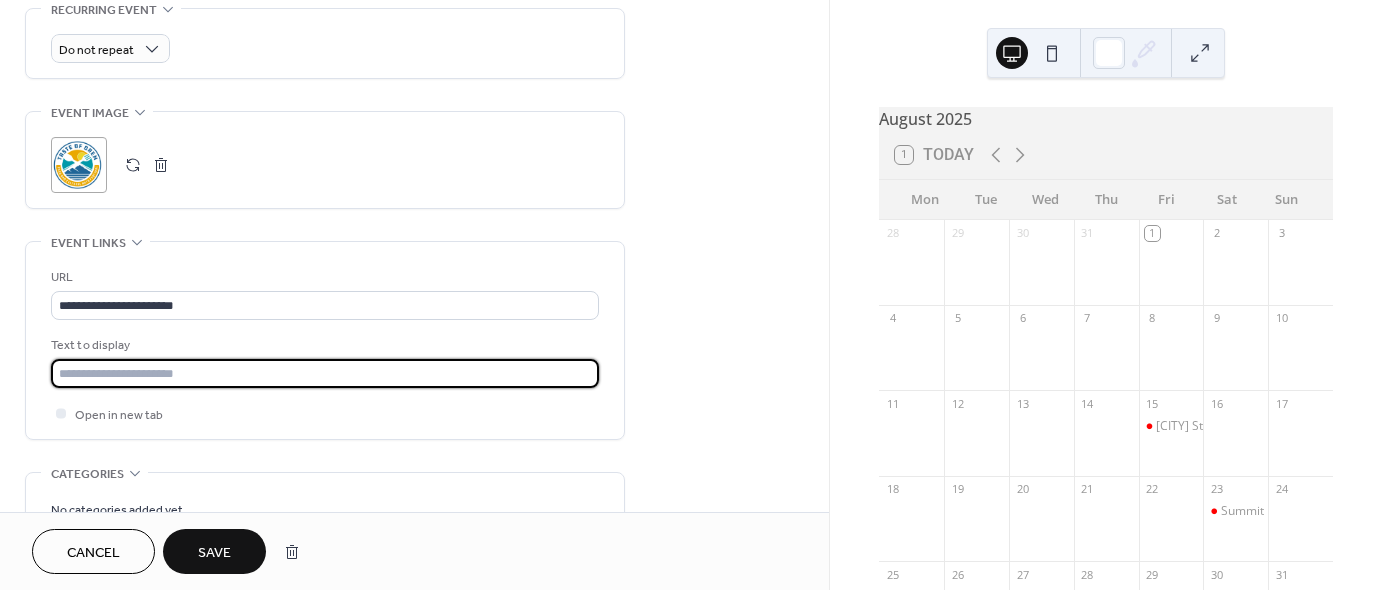 click at bounding box center [325, 373] 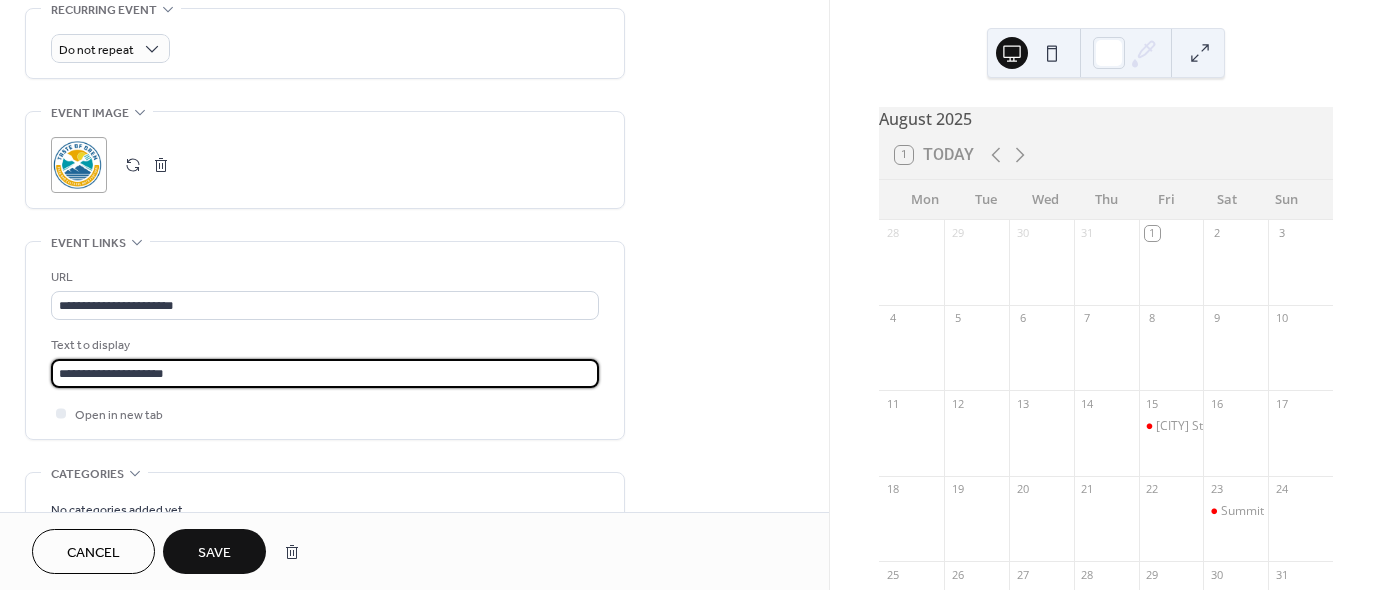 scroll, scrollTop: 1, scrollLeft: 0, axis: vertical 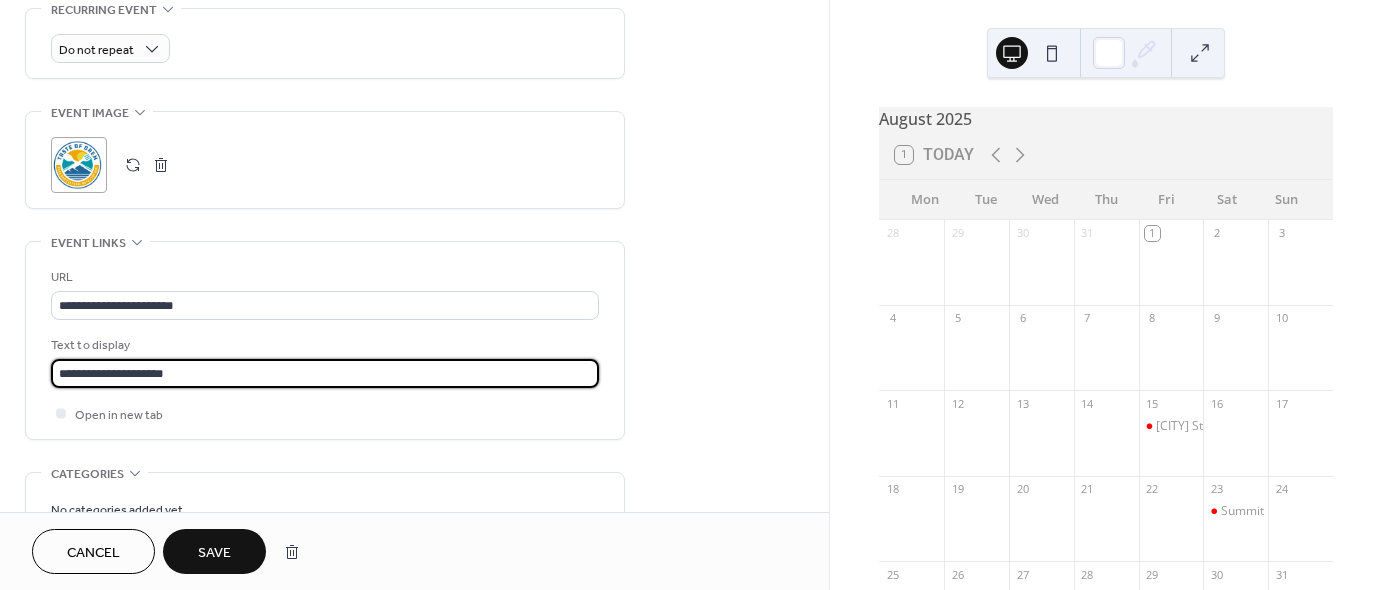 drag, startPoint x: 172, startPoint y: 361, endPoint x: 172, endPoint y: 427, distance: 66 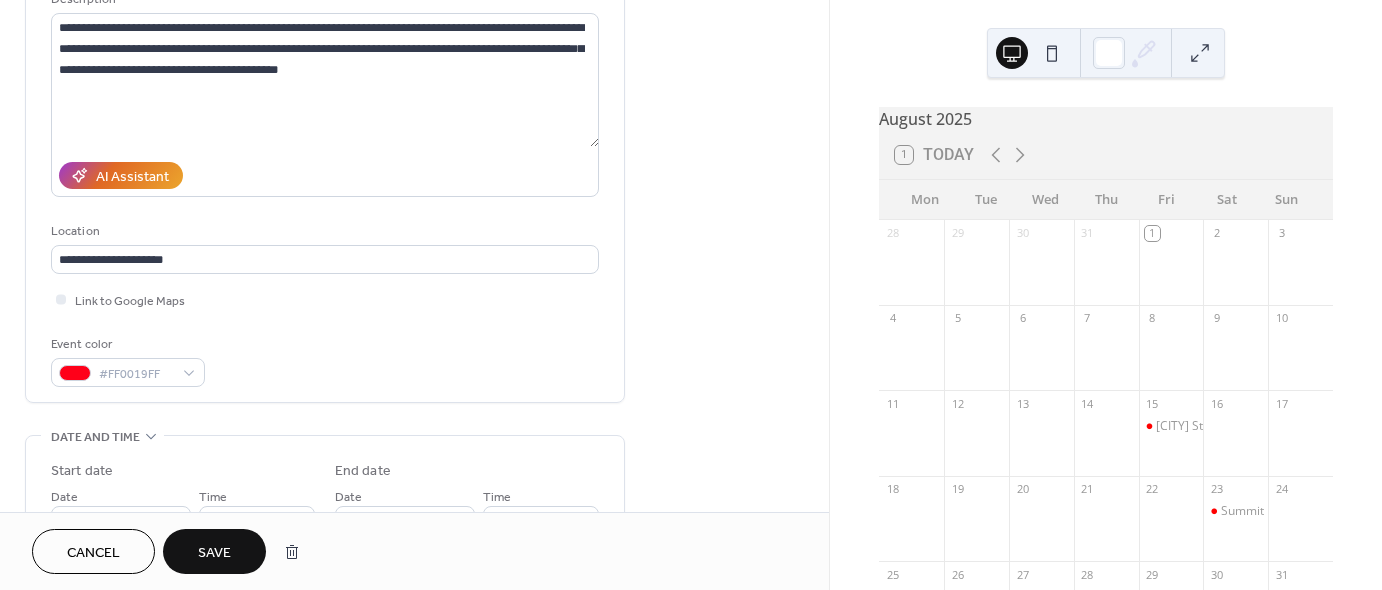 scroll, scrollTop: 215, scrollLeft: 0, axis: vertical 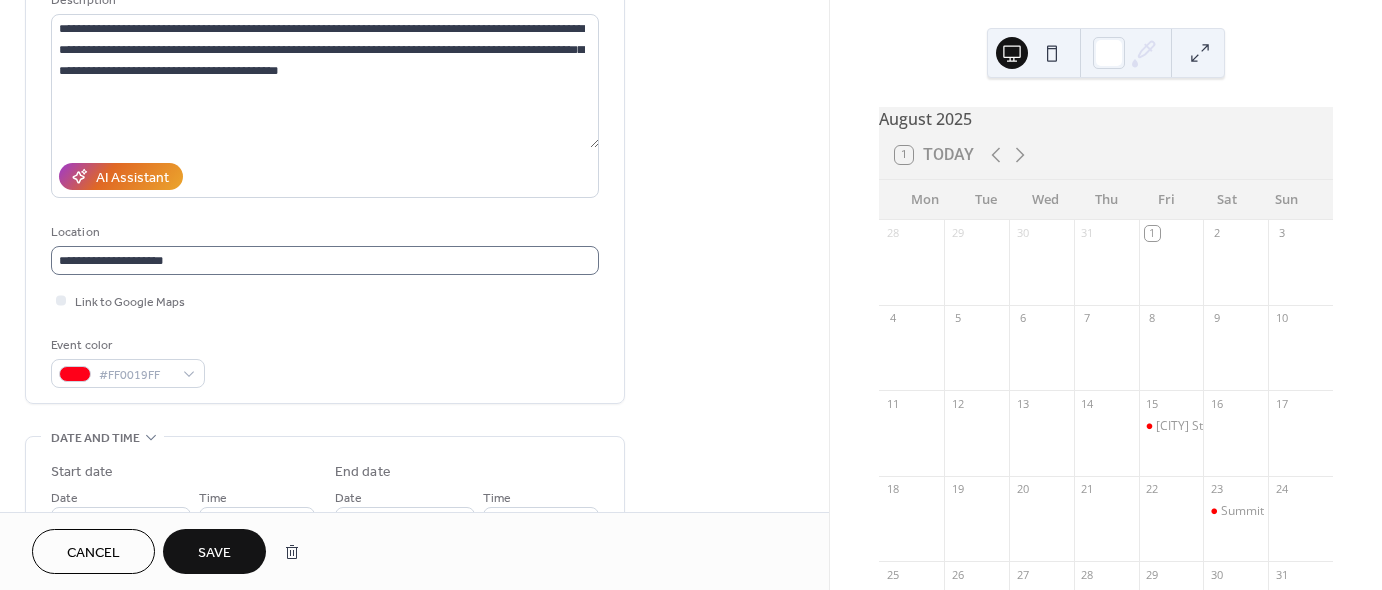 type on "**********" 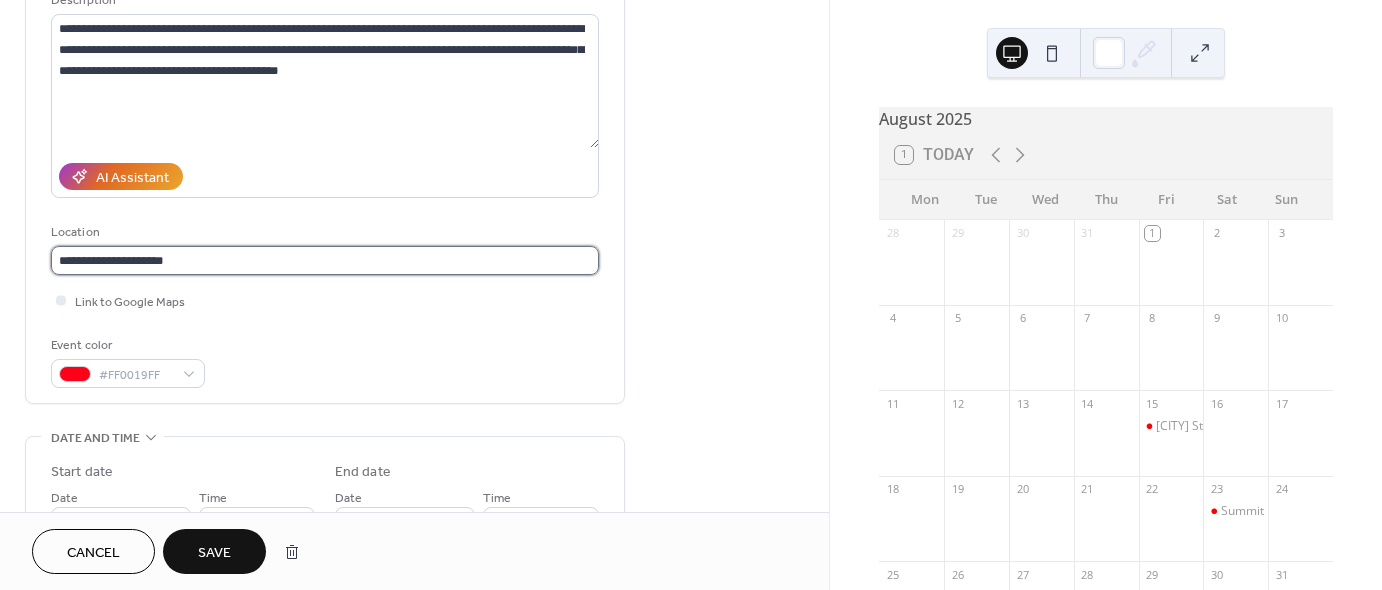 scroll, scrollTop: 0, scrollLeft: 0, axis: both 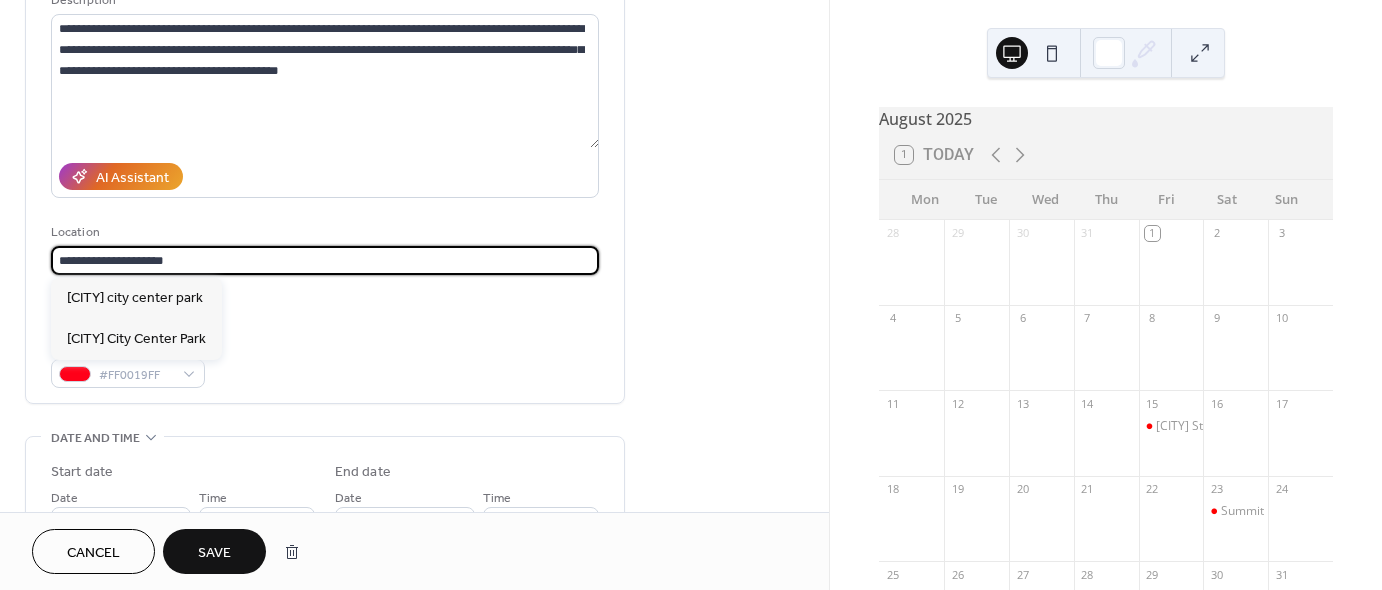 click on "**********" at bounding box center (325, 260) 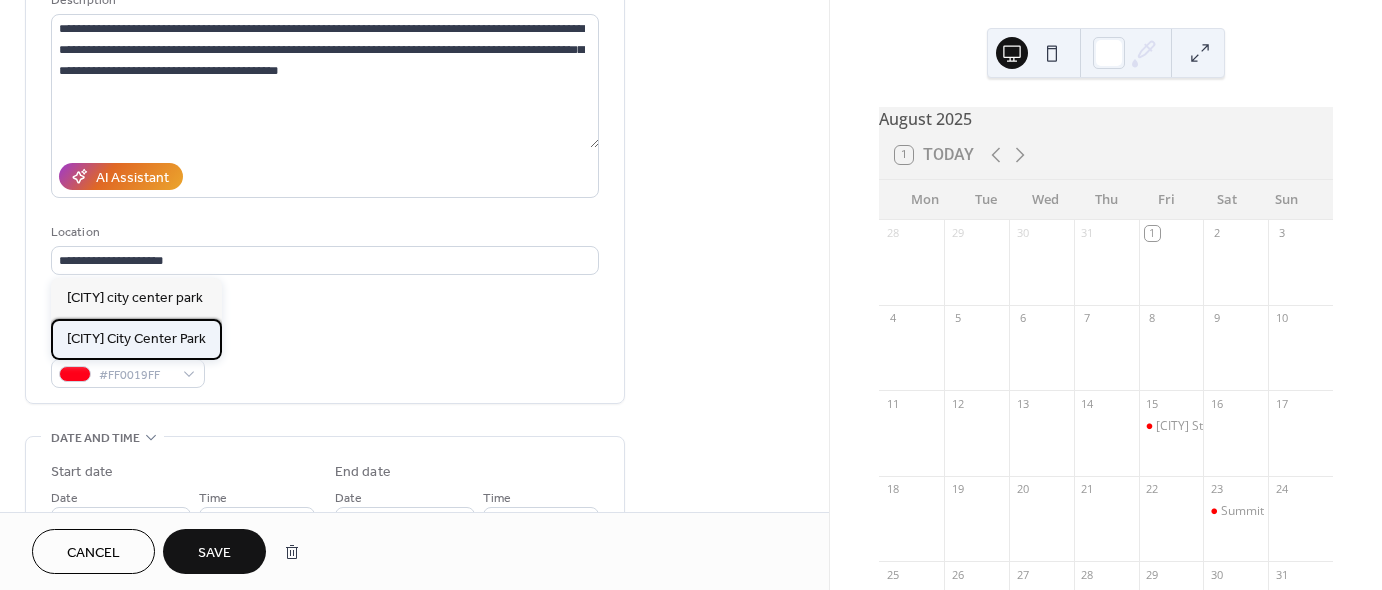 click on "[CITY] City Center Park" at bounding box center (136, 339) 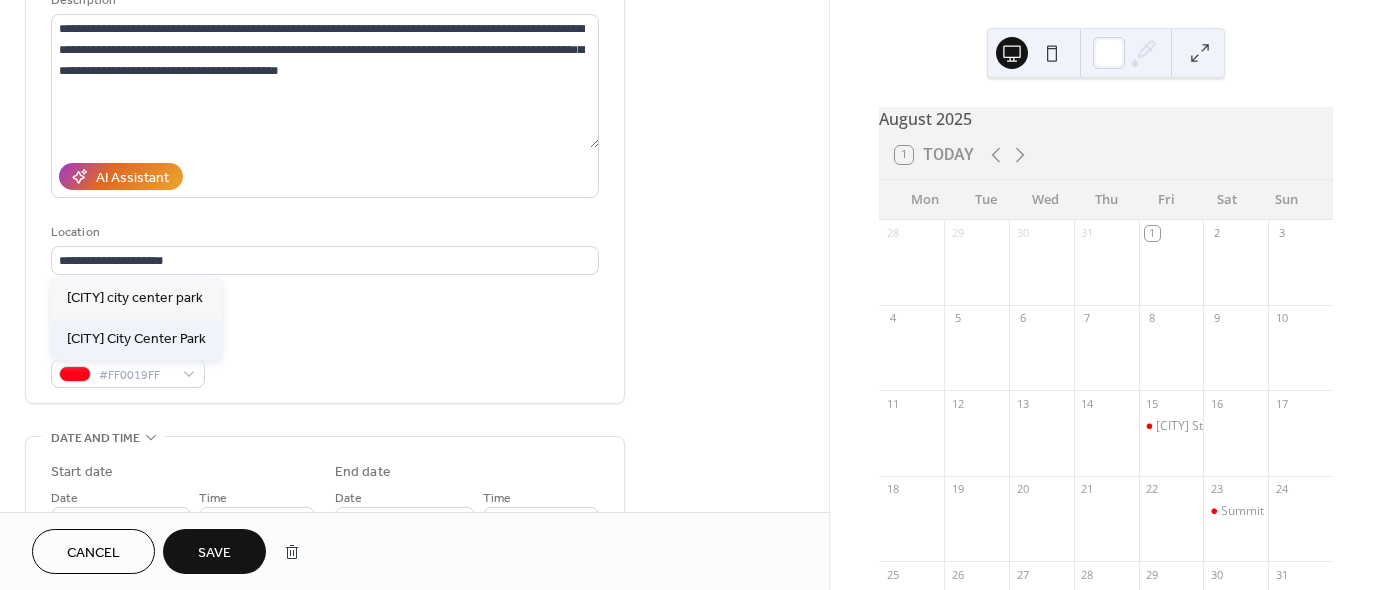 type on "**********" 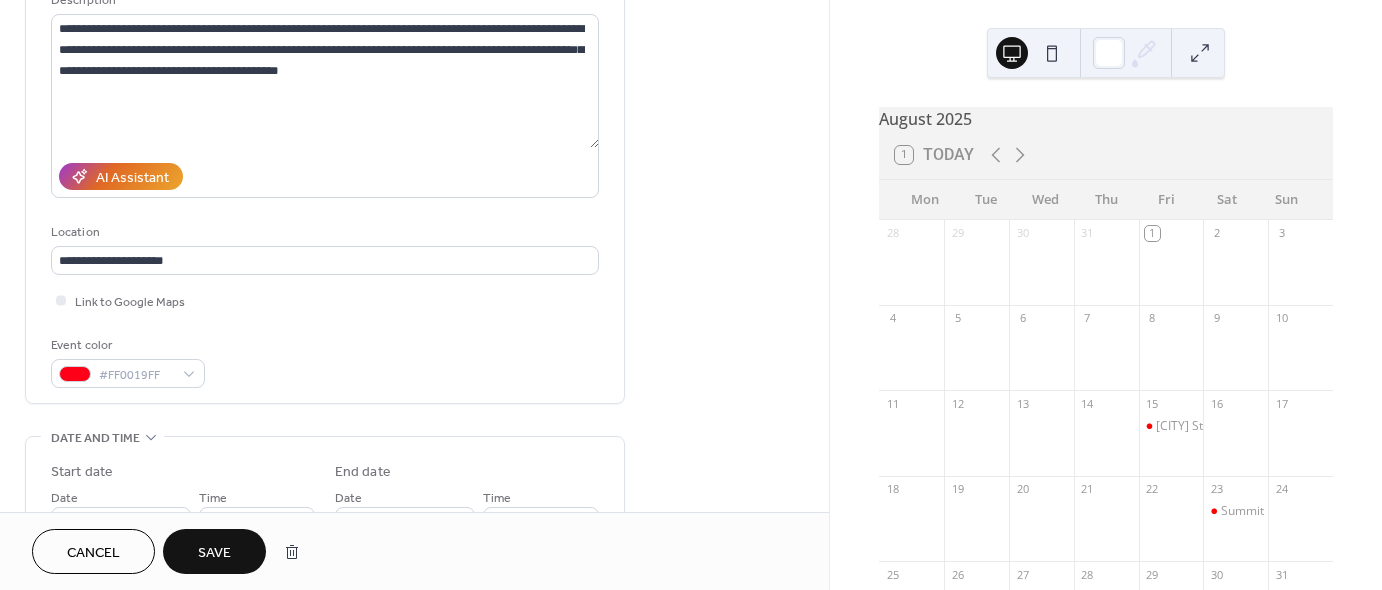 click on "Save" at bounding box center (214, 551) 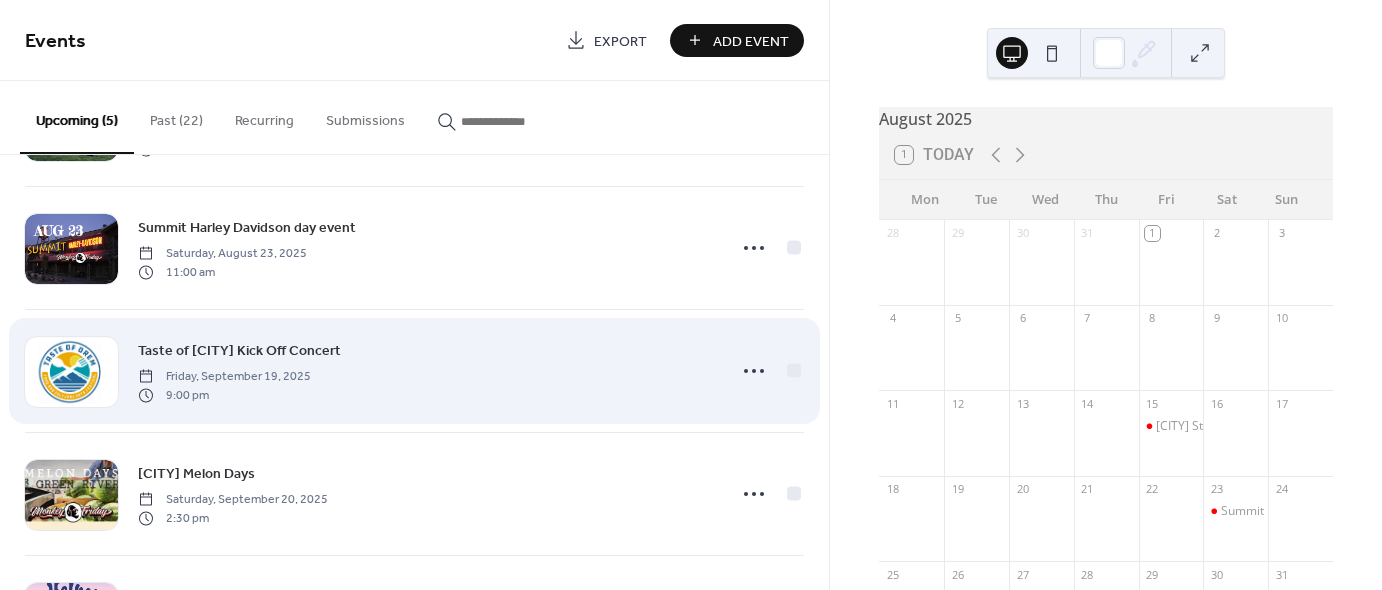 scroll, scrollTop: 0, scrollLeft: 0, axis: both 